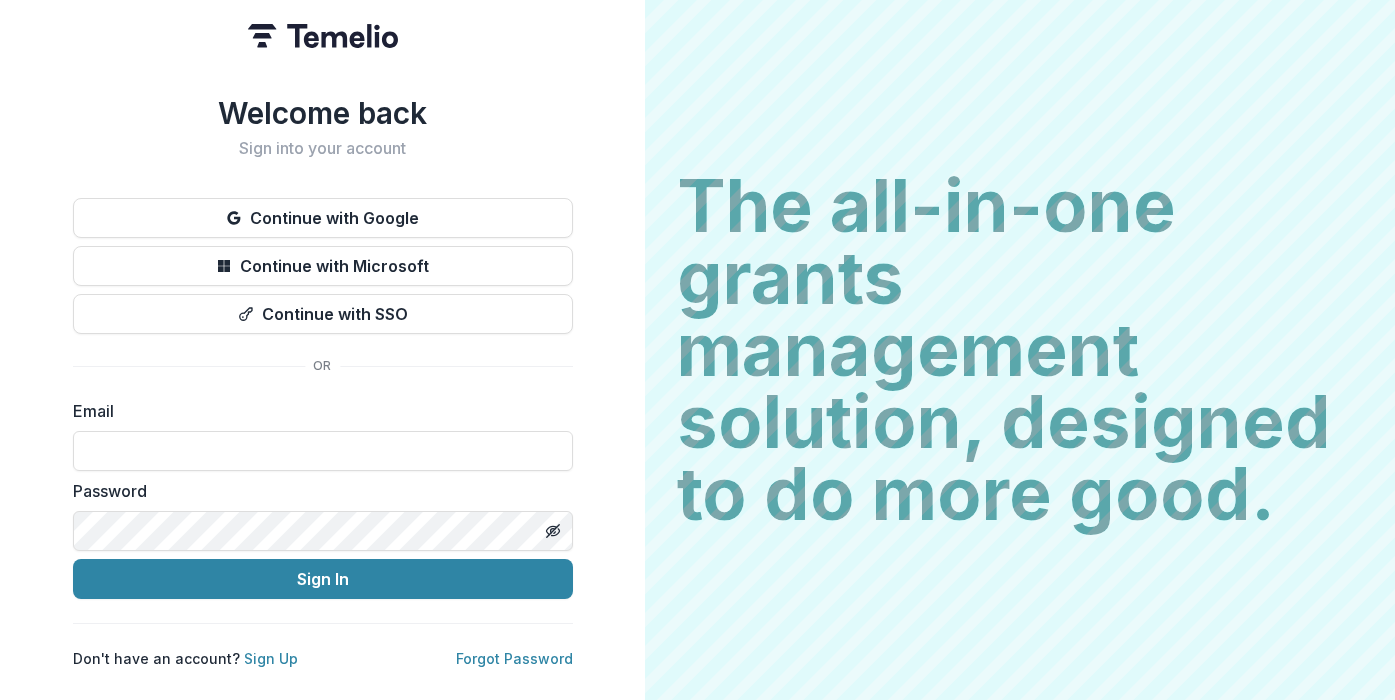 scroll, scrollTop: 0, scrollLeft: 0, axis: both 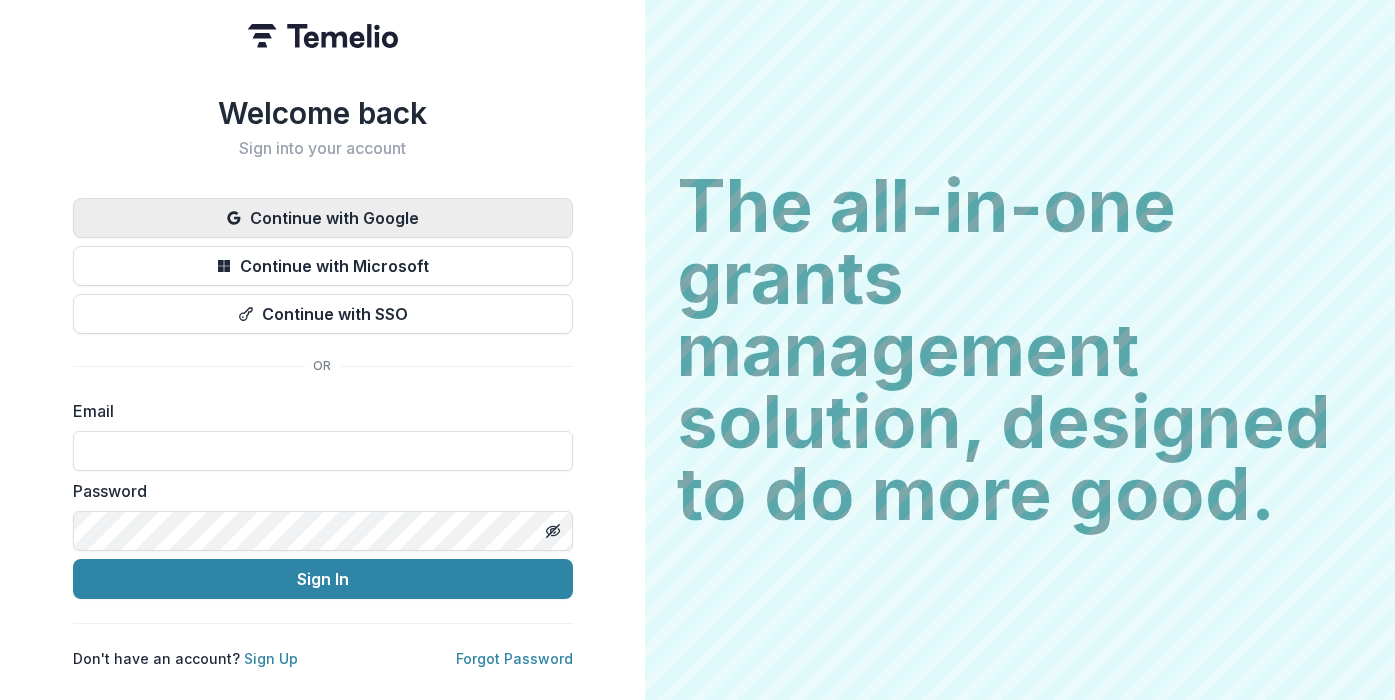 click on "Continue with Google" at bounding box center (323, 218) 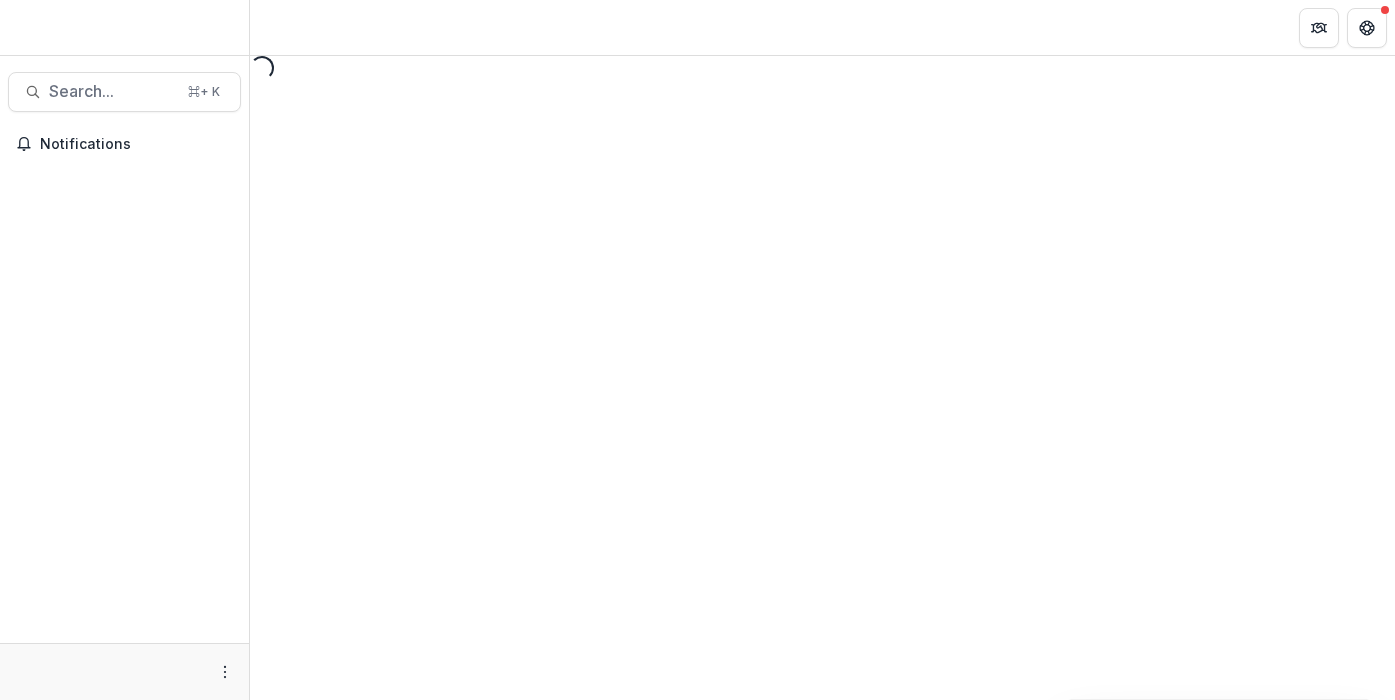 scroll, scrollTop: 0, scrollLeft: 0, axis: both 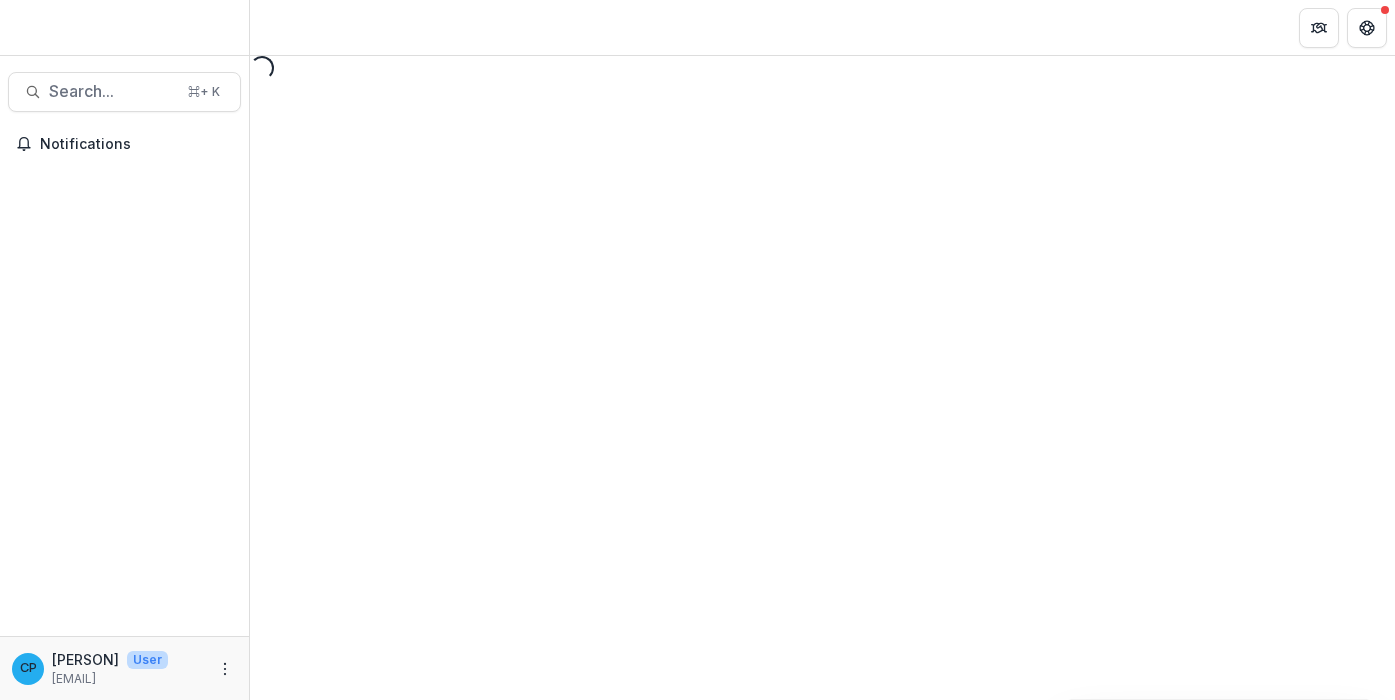 select on "********" 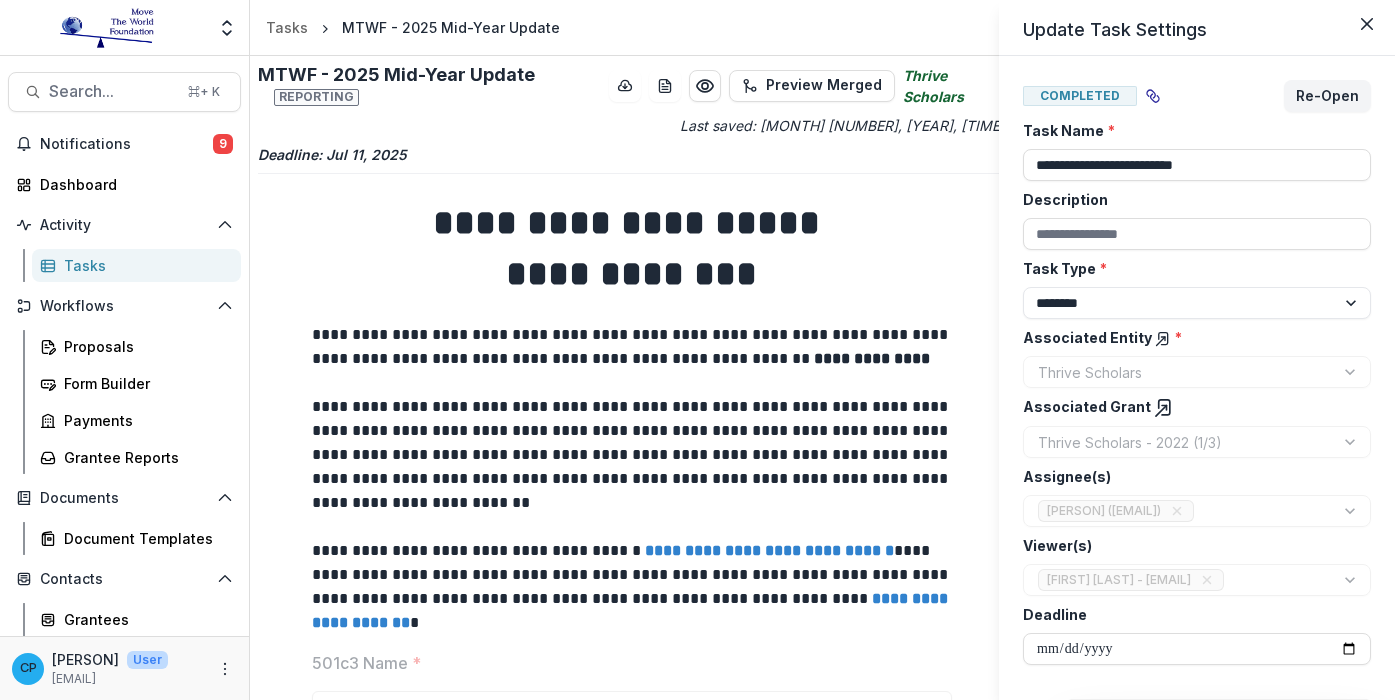 click on "**********" at bounding box center [697, 350] 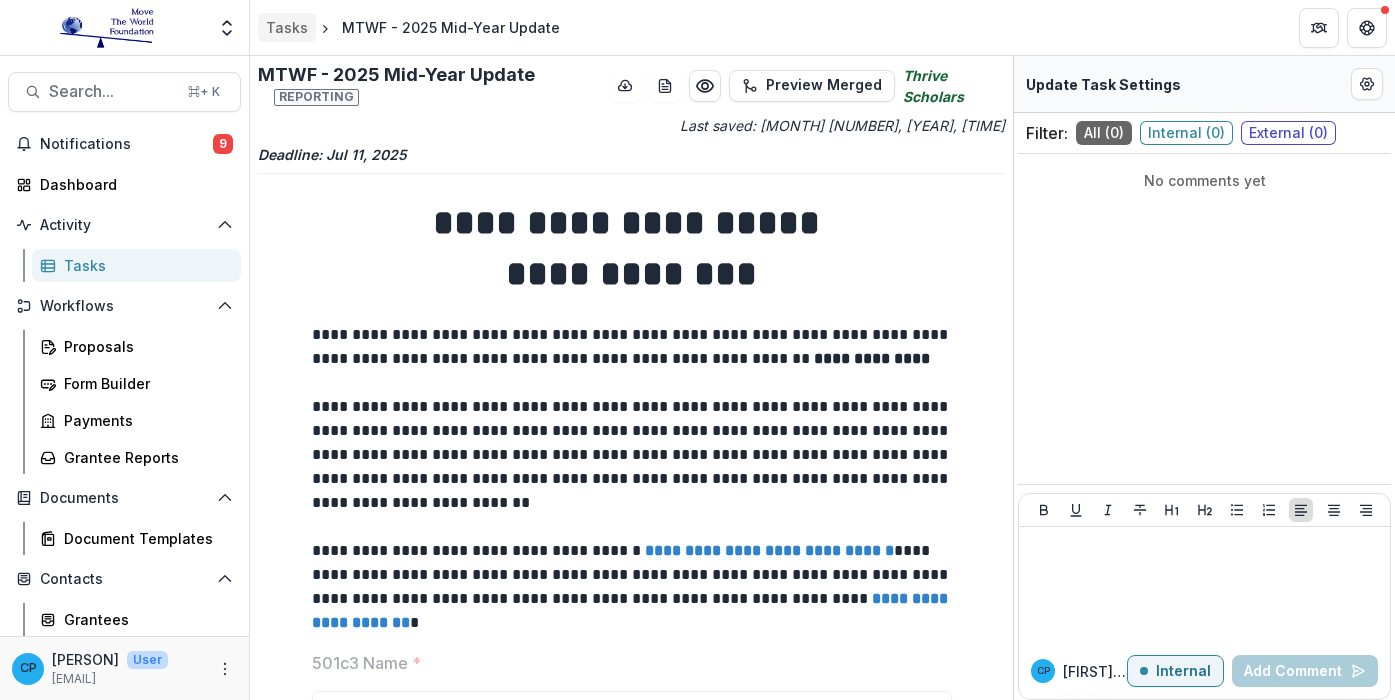 click on "Tasks" at bounding box center [287, 27] 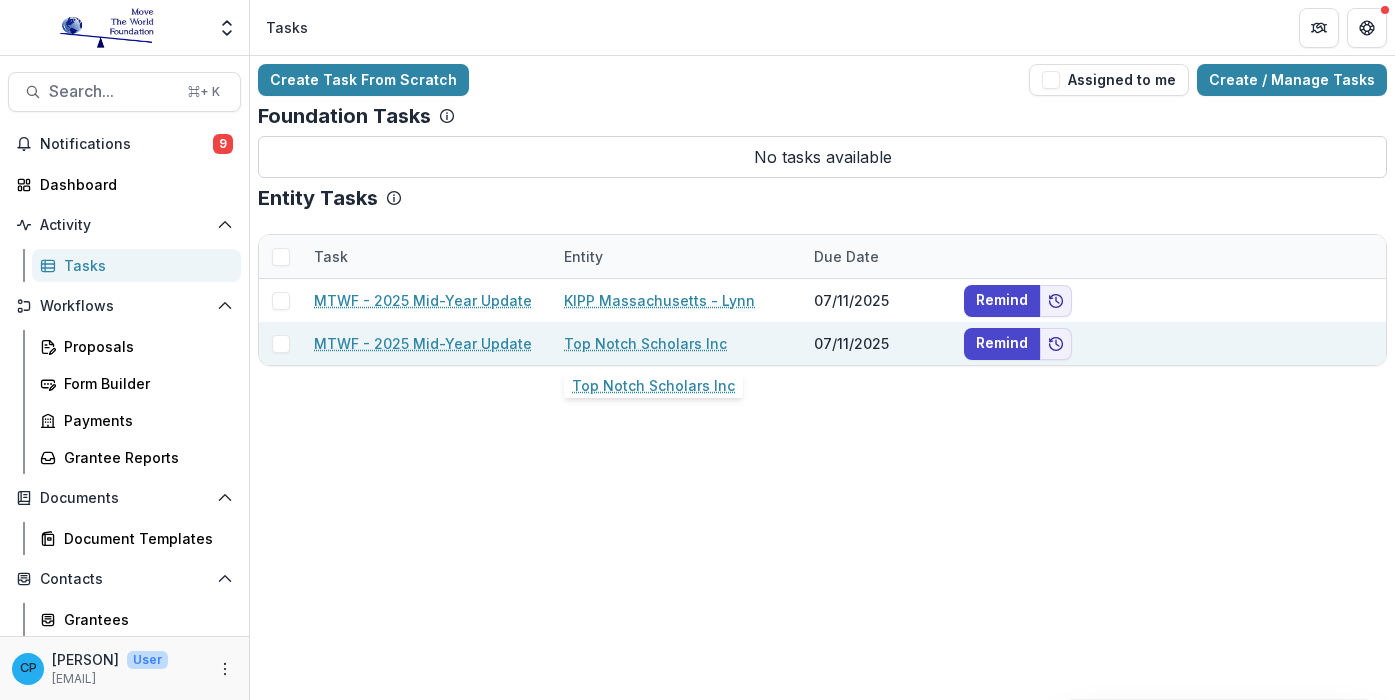 click on "Top Notch Scholars Inc" at bounding box center [645, 343] 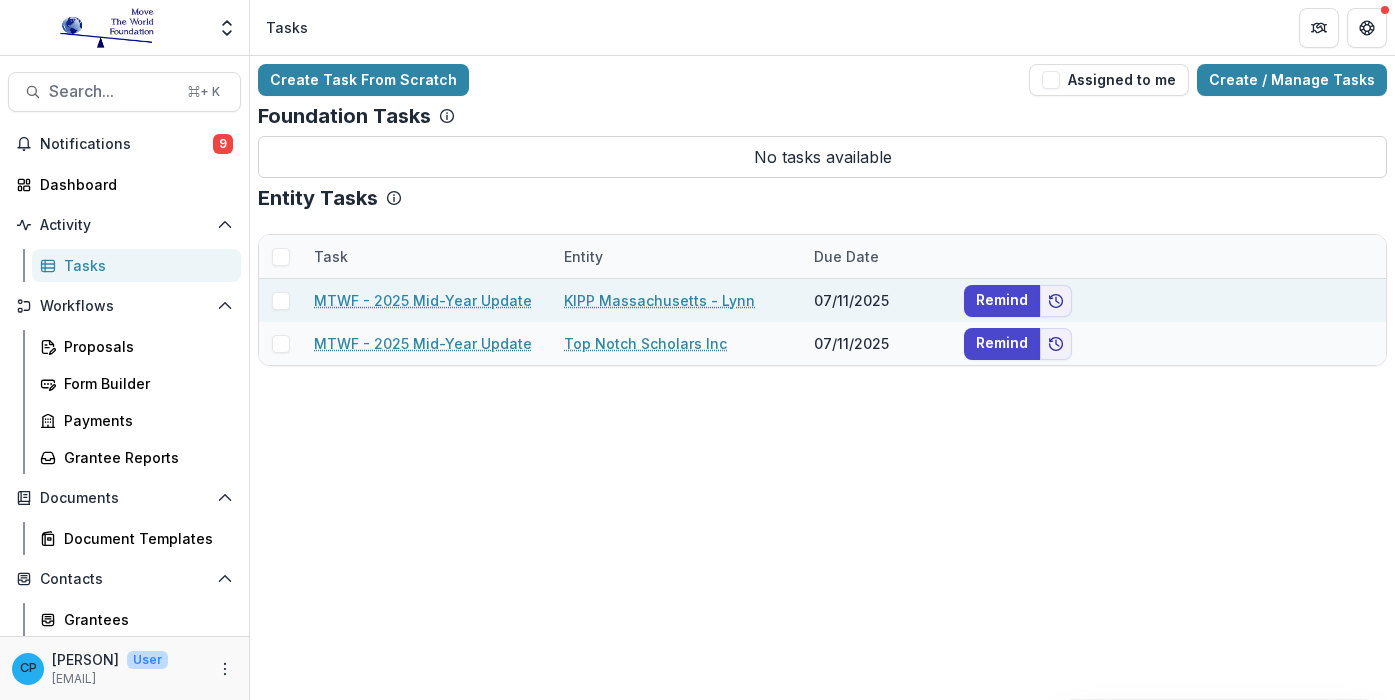 click on "KIPP Massachusetts - Lynn" at bounding box center [659, 300] 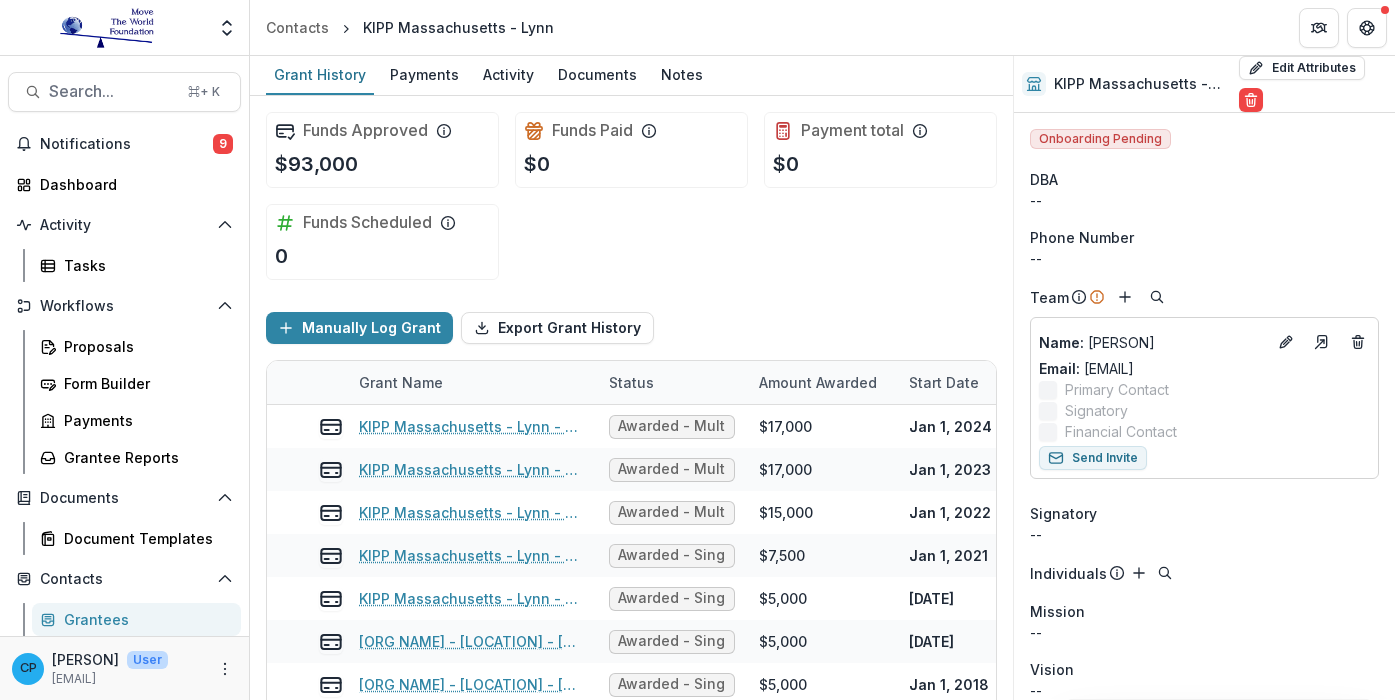 scroll, scrollTop: 0, scrollLeft: 0, axis: both 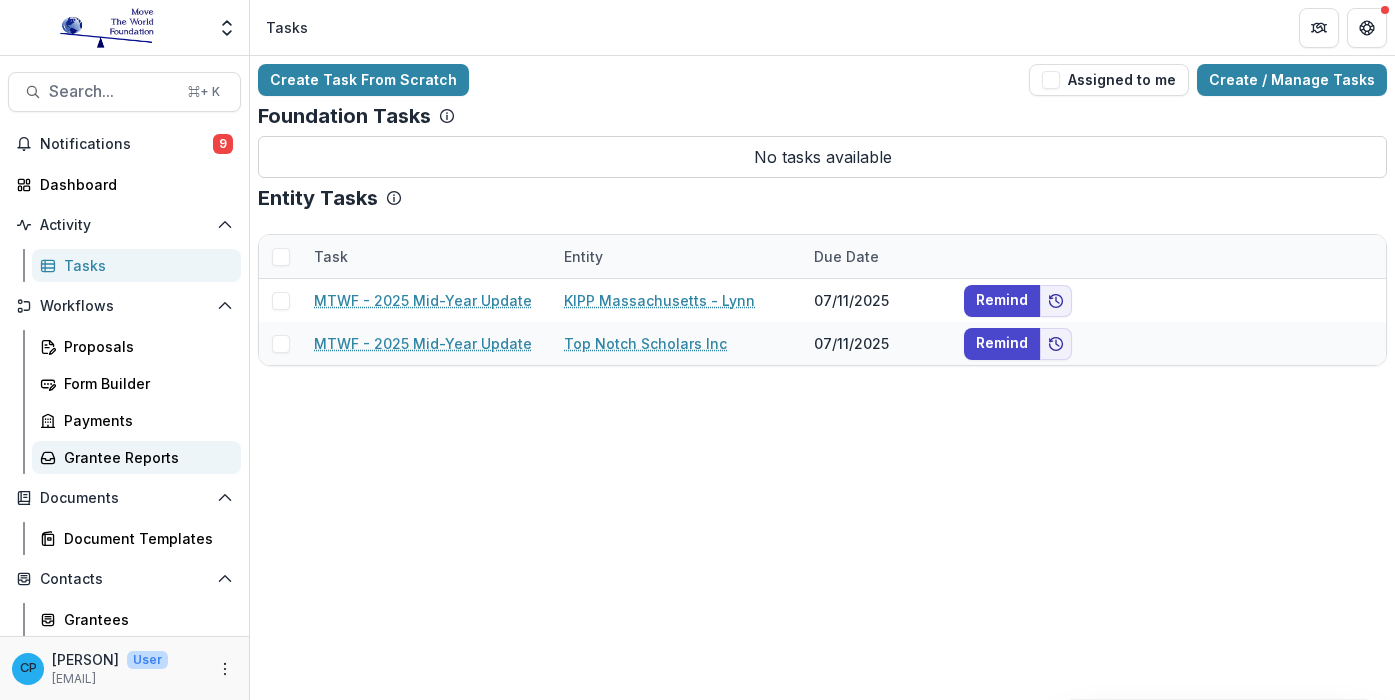 click on "Grantee Reports" at bounding box center [144, 457] 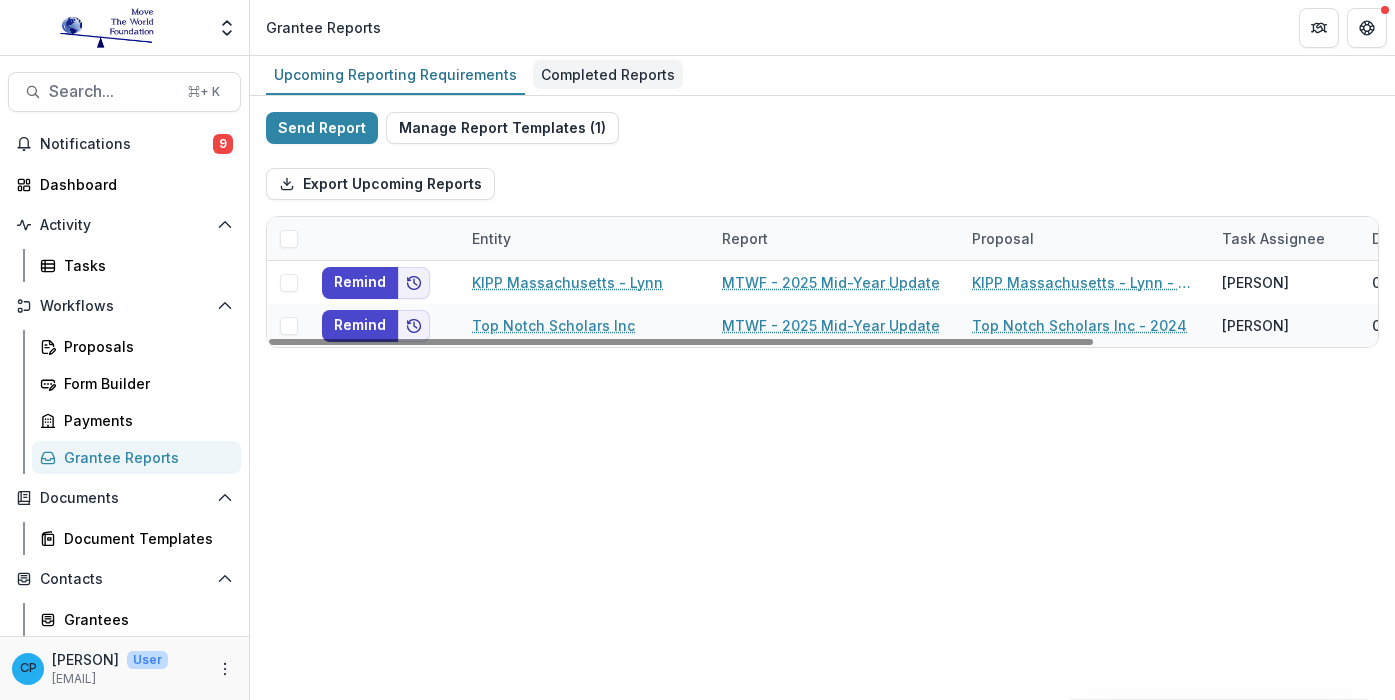 click on "Completed Reports" at bounding box center [608, 74] 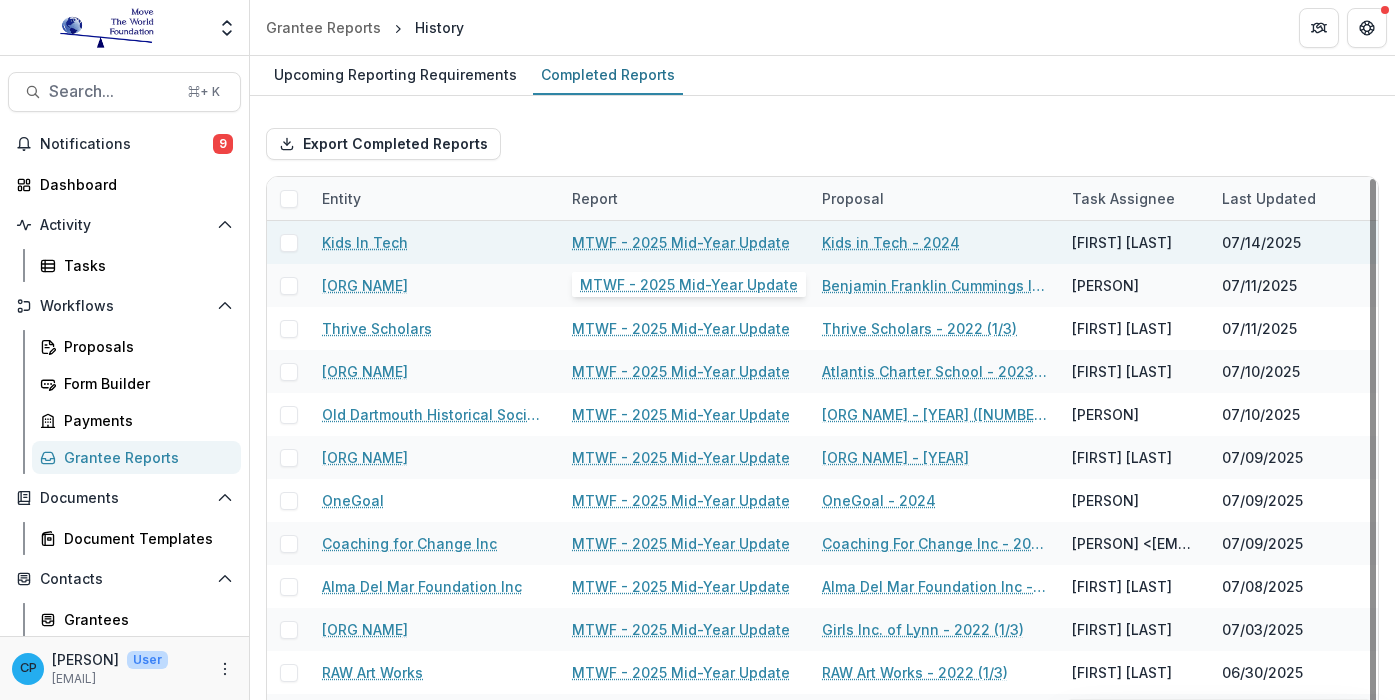 click on "MTWF - 2025 Mid-Year Update" at bounding box center (681, 242) 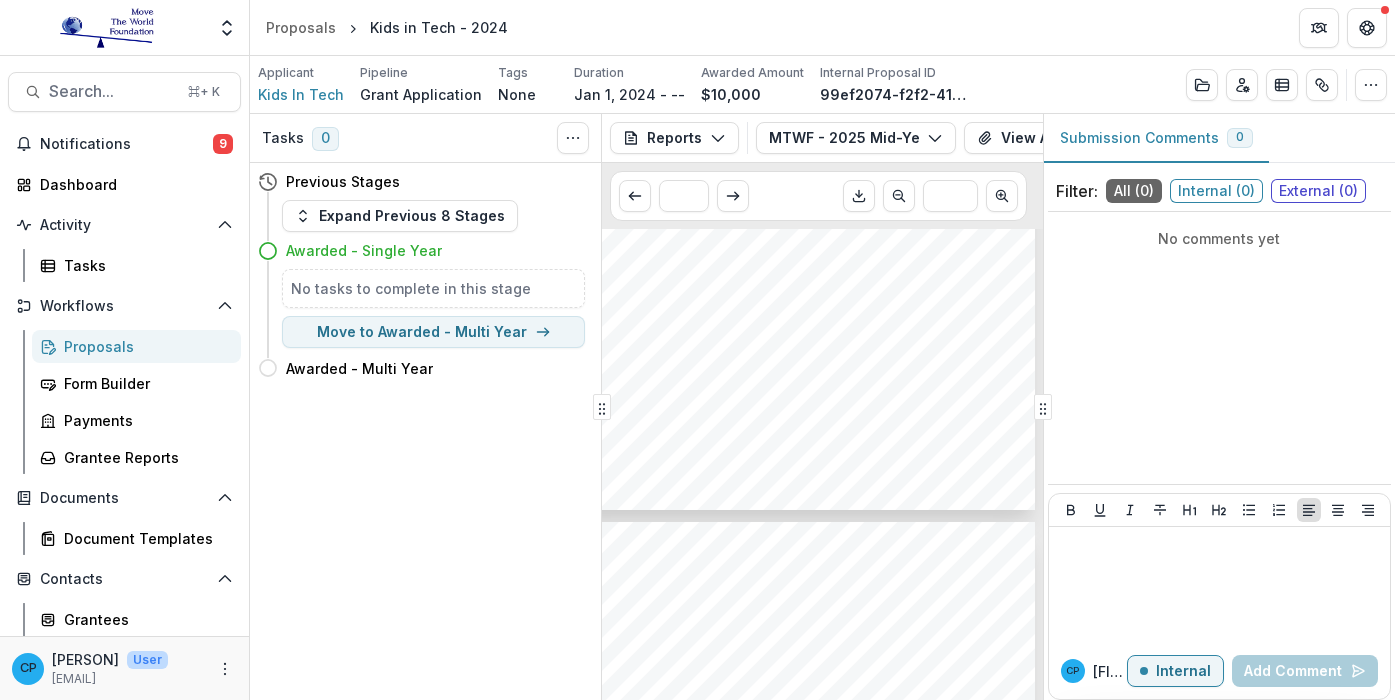 scroll, scrollTop: 1729, scrollLeft: 49, axis: both 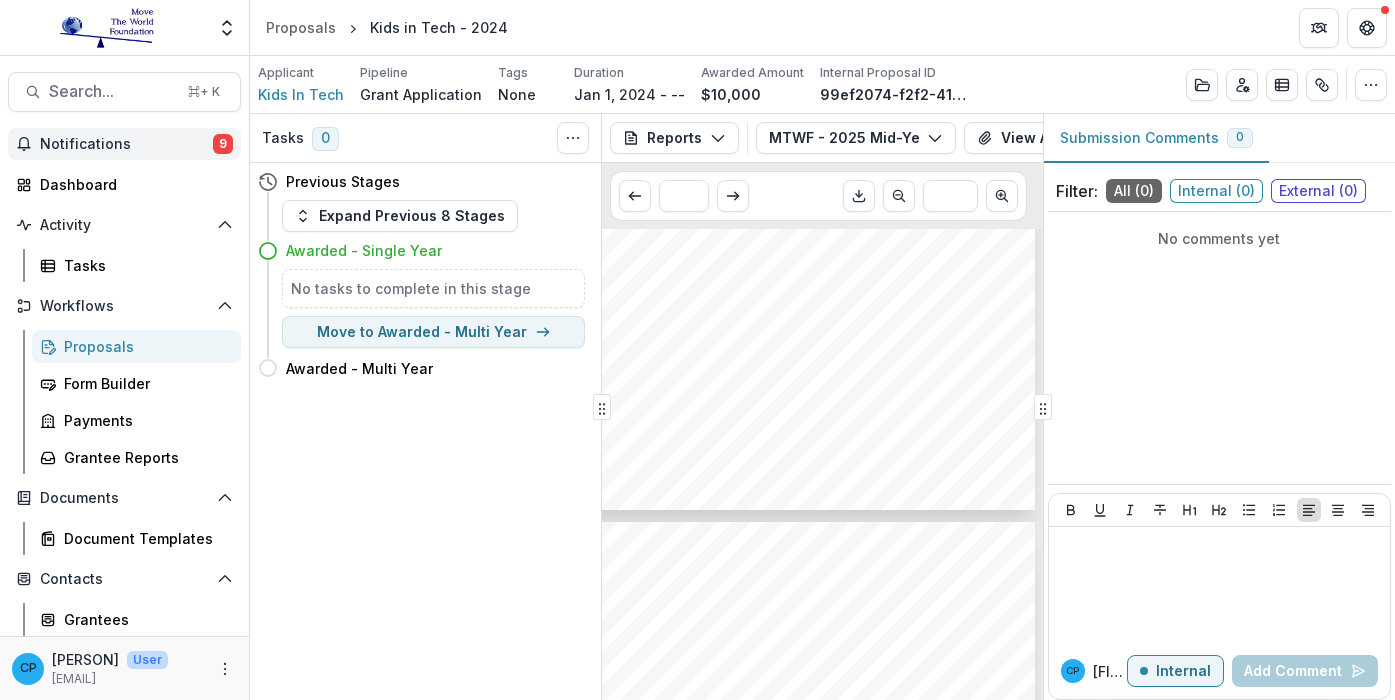 click on "Notifications 9" at bounding box center (124, 144) 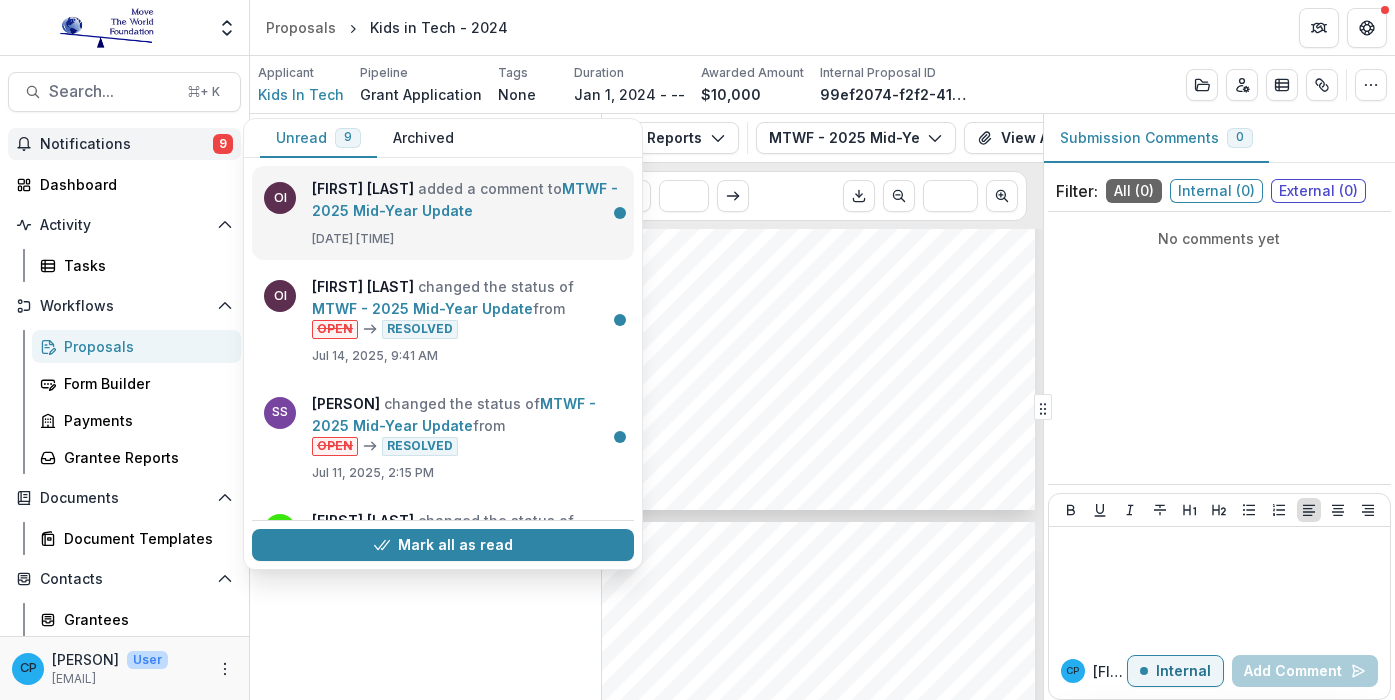 click on "MTWF - 2025 Mid-Year Update" at bounding box center [465, 199] 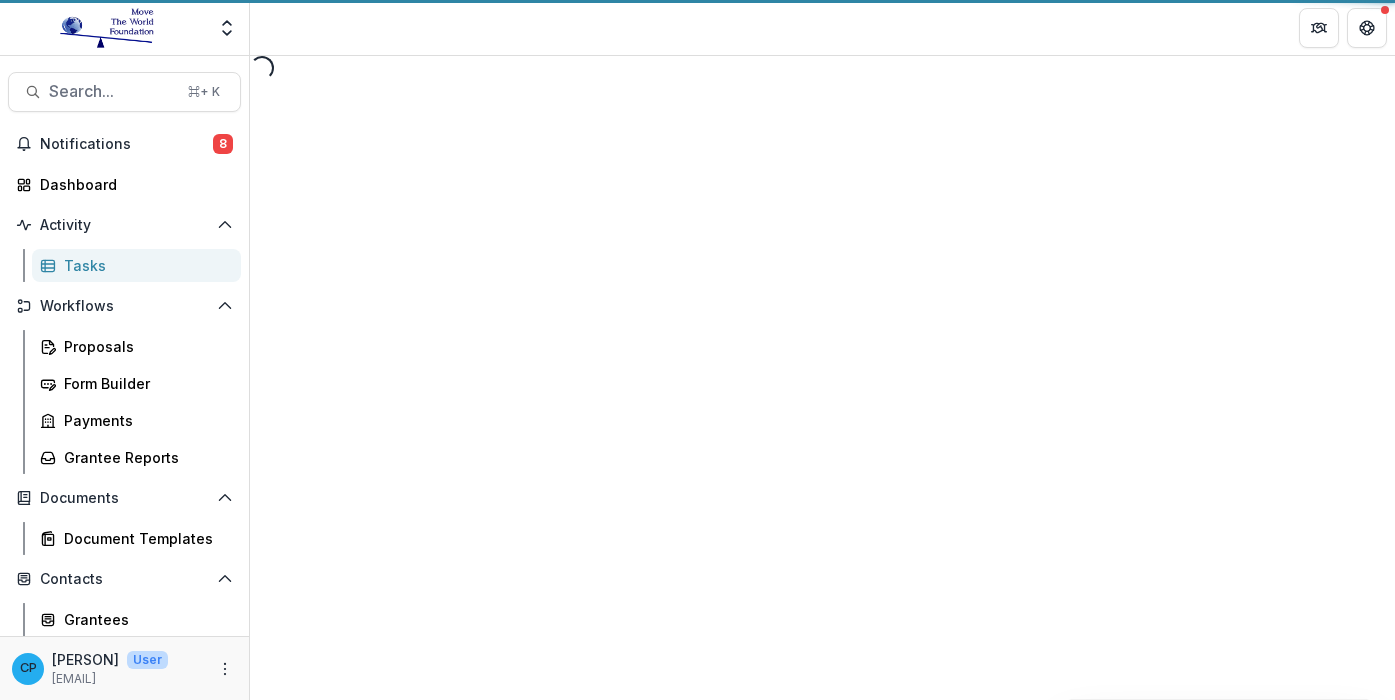 select on "********" 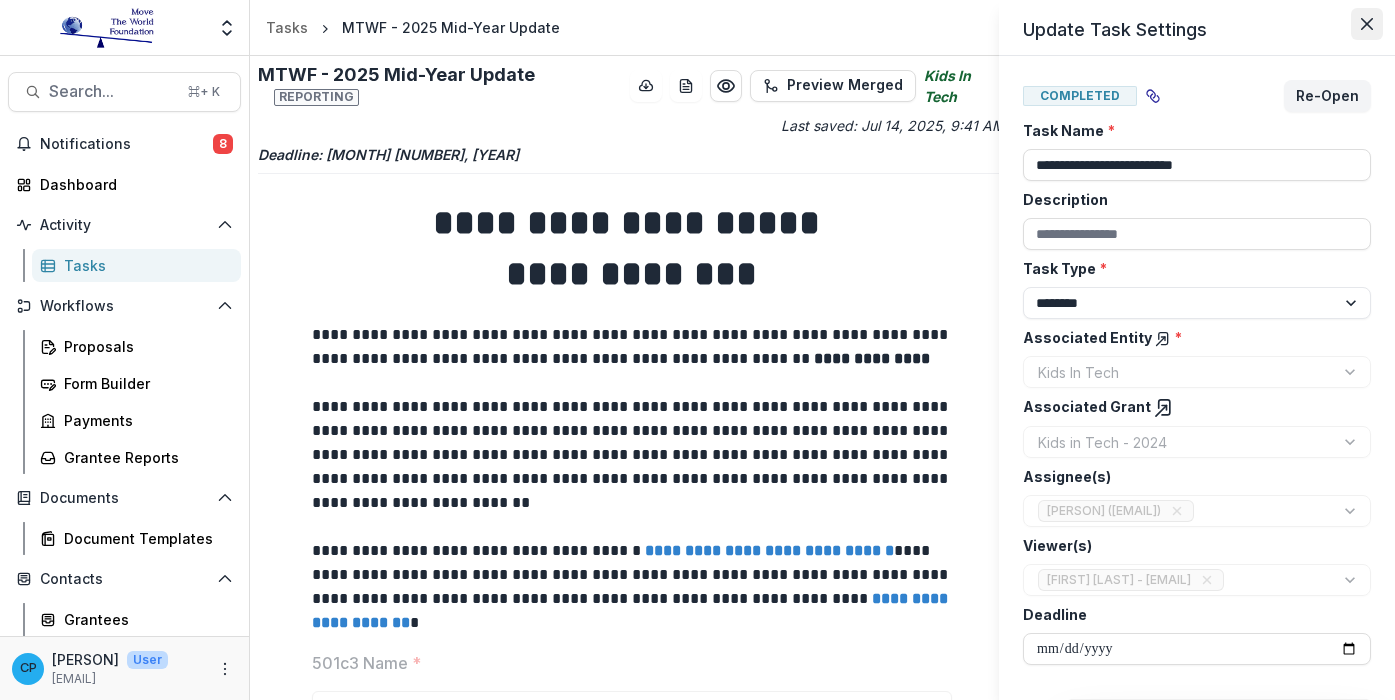 scroll, scrollTop: 0, scrollLeft: 0, axis: both 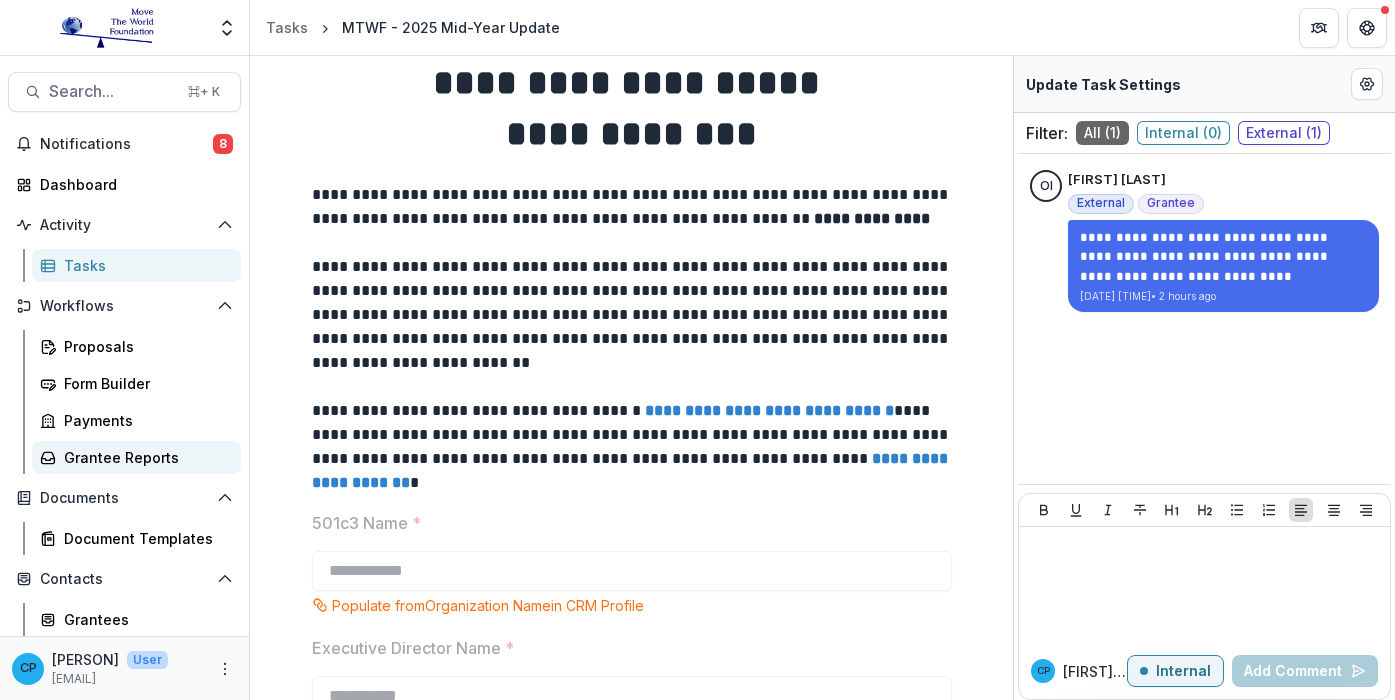 click on "Grantee Reports" at bounding box center (136, 457) 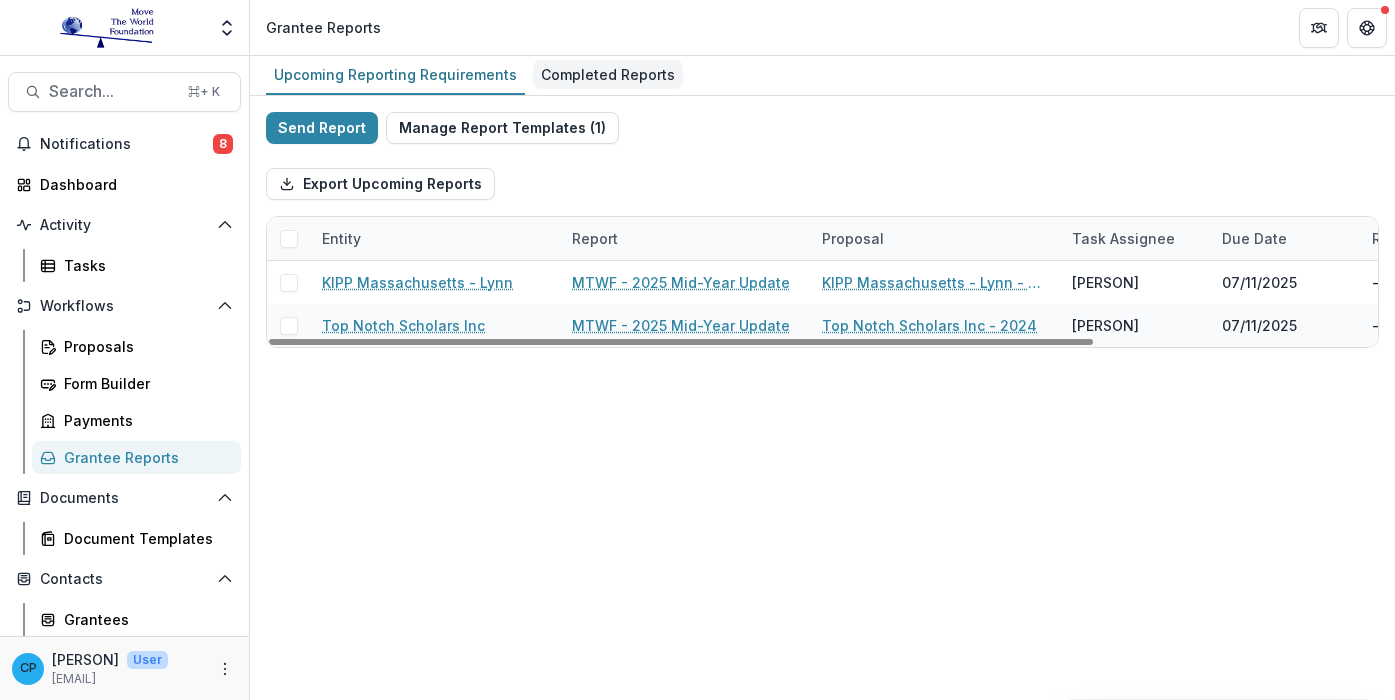 click on "Completed Reports" at bounding box center [608, 74] 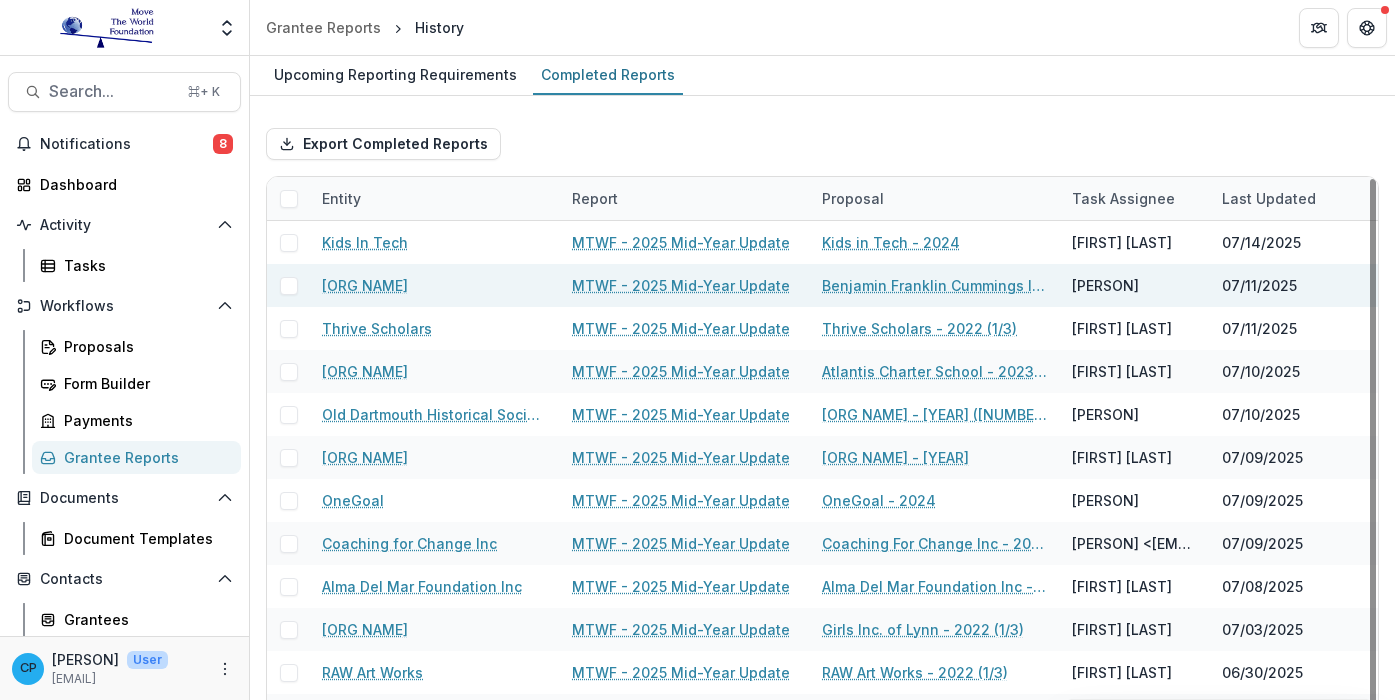 click on "MTWF - 2025 Mid-Year Update" at bounding box center (681, 285) 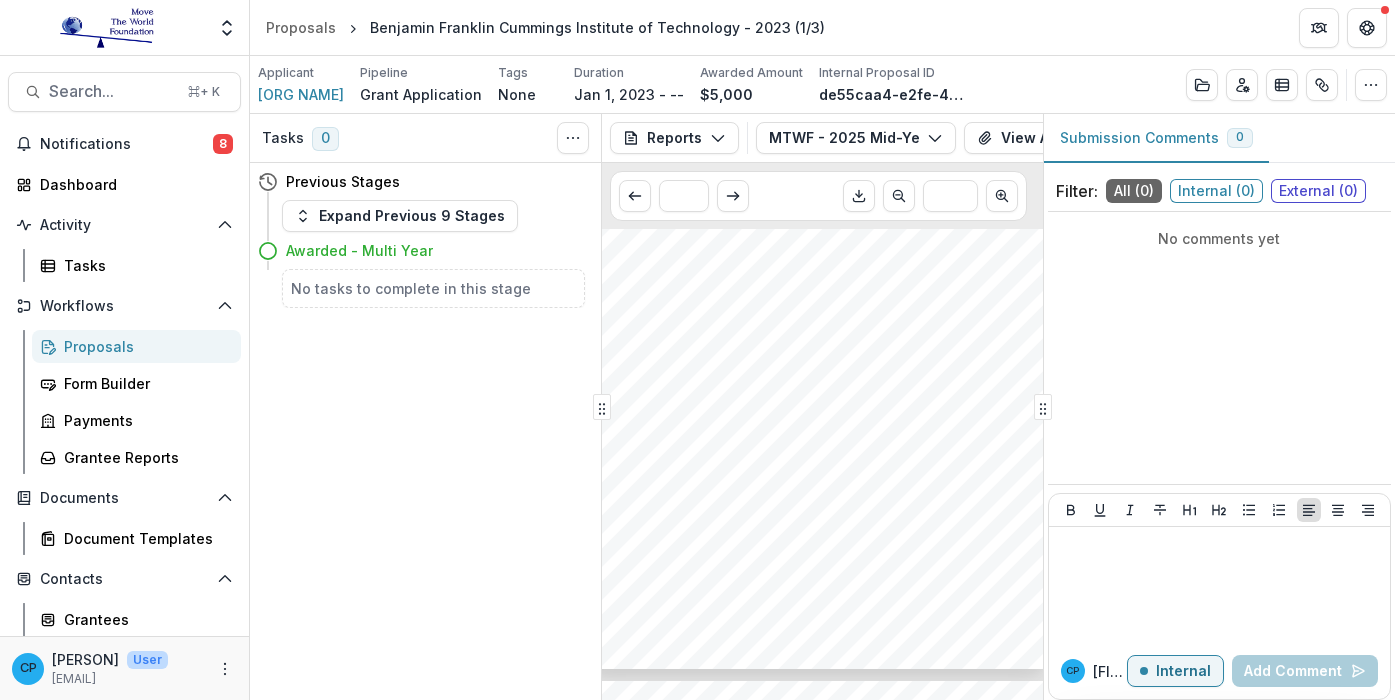 scroll, scrollTop: 814, scrollLeft: 28, axis: both 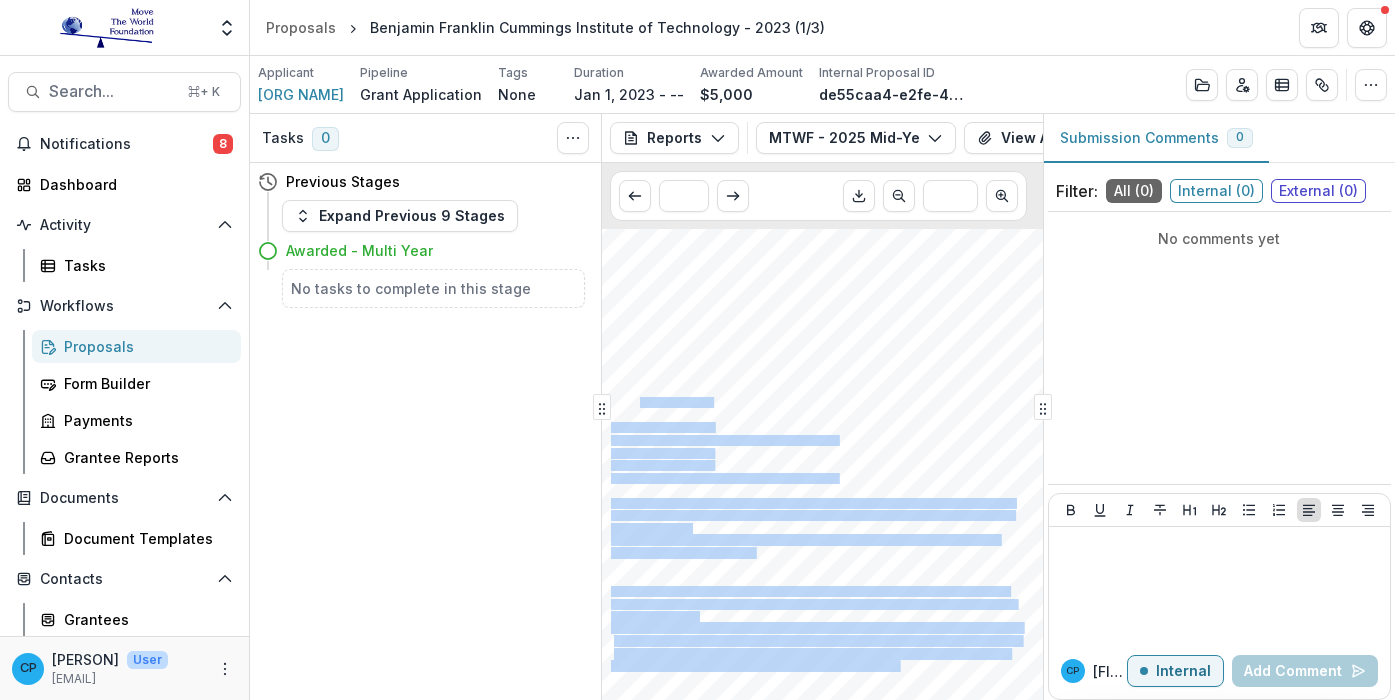 drag, startPoint x: 839, startPoint y: 482, endPoint x: 640, endPoint y: 409, distance: 211.96698 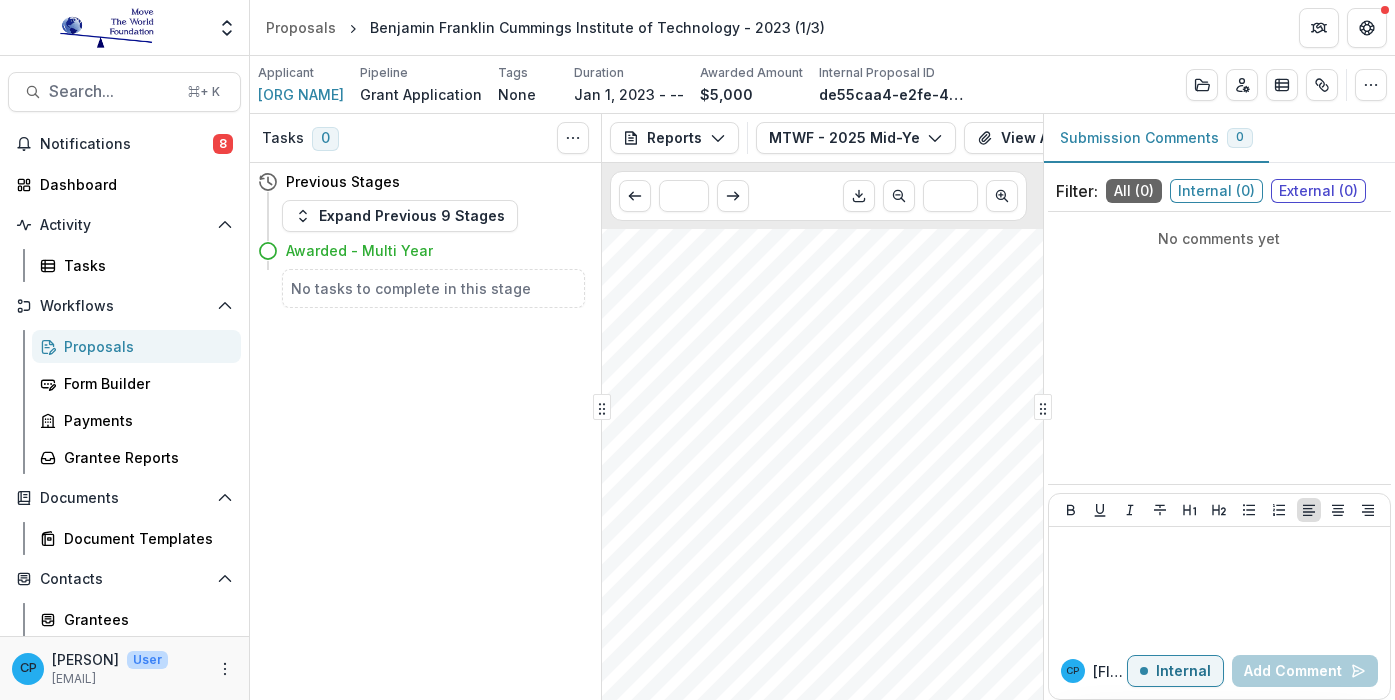 click on "Page: 2 MTWF - 2025 Mid-Year Update No, our key personnel and governance structure have remained consistent Has the 2024 MTWF grant been used as planned, i.e., as communicated in your application? (For reference, please review the response you shared in your application, pasted below.) Yes, it has been/will continue to be used as expected For reference, please see the response you shared in your application. Are there any dates/events we should be aware of as we plan site visits? For example, maybe you have an upcoming showcase that highlights key elements of your work. We are in the middle of our summer session and are finalizing dates for a number of events that would showcase key elements of our work. We would be happy to reach out when those are more finalized! In the meantime, we do have ongoing construction tours for our new, purpose-built campus in [LOCATION]. The anticipated move date is [DATE] and the building is nearly completed. Those tours are offered: any of these dates." at bounding box center [816, 420] 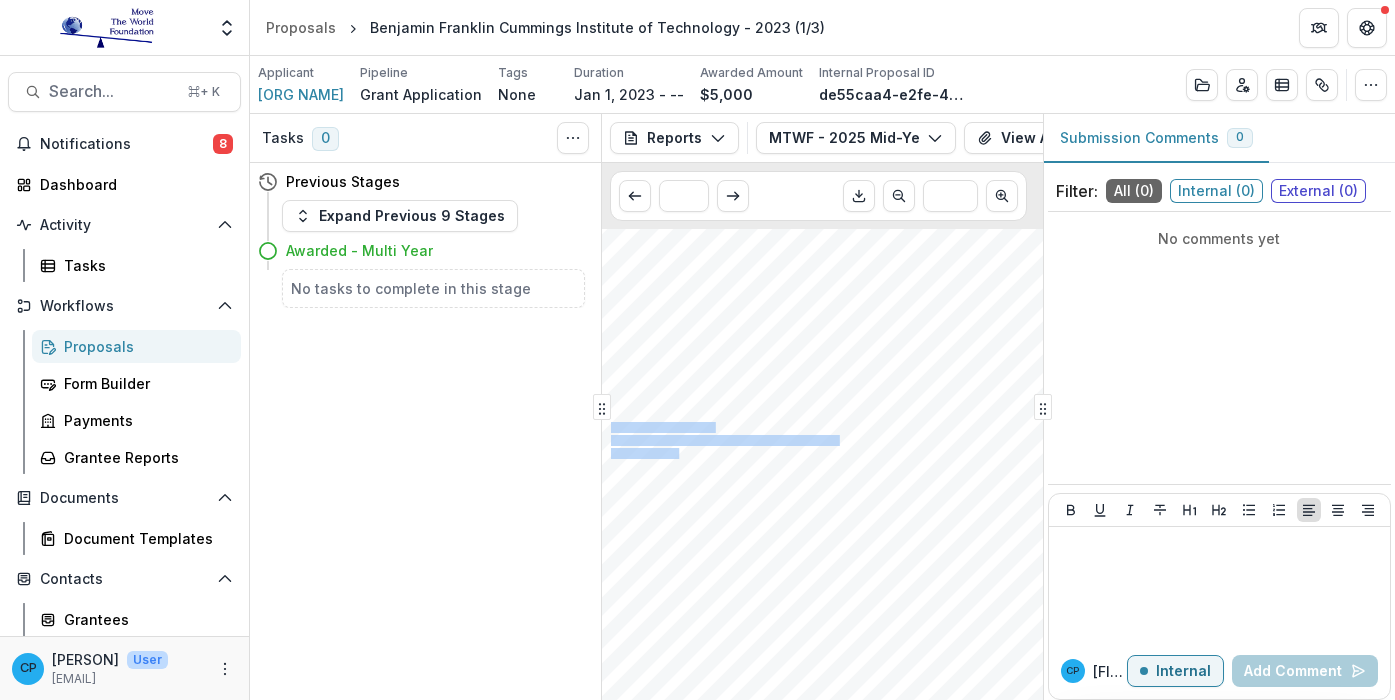 drag, startPoint x: 612, startPoint y: 429, endPoint x: 679, endPoint y: 454, distance: 71.51224 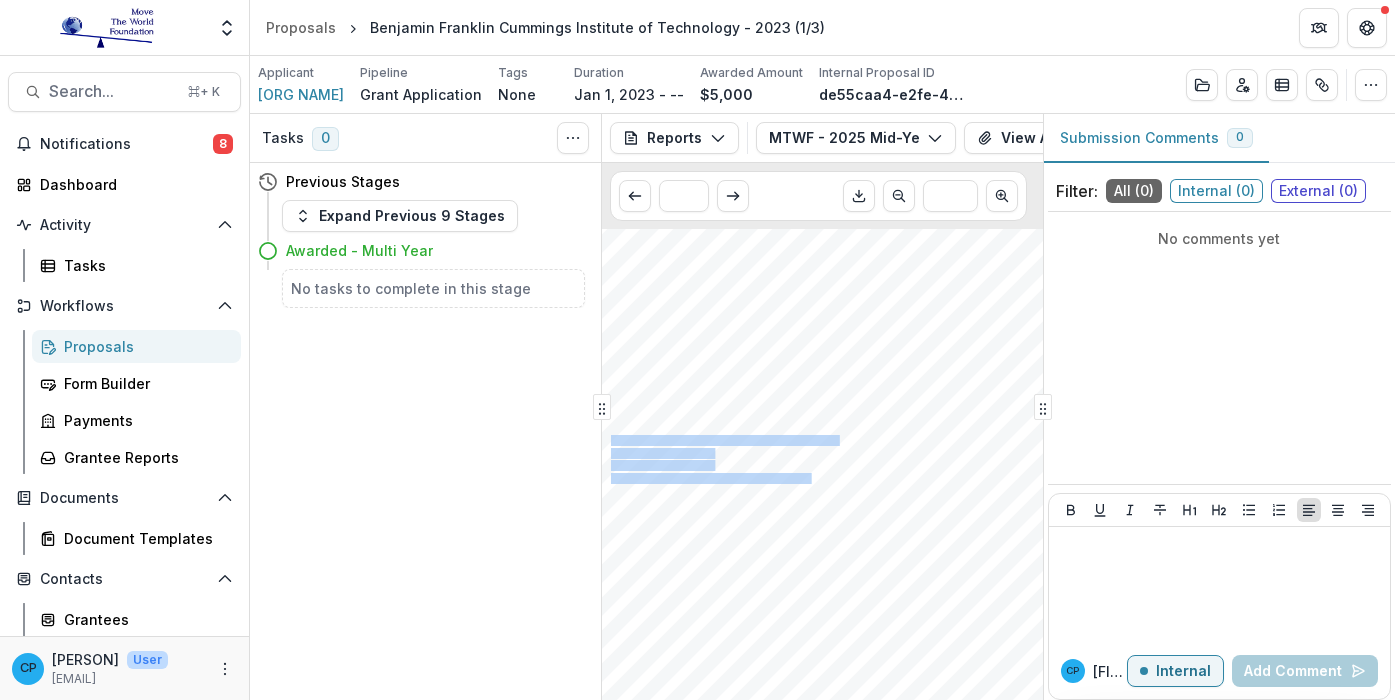 drag, startPoint x: 611, startPoint y: 444, endPoint x: 806, endPoint y: 476, distance: 197.6082 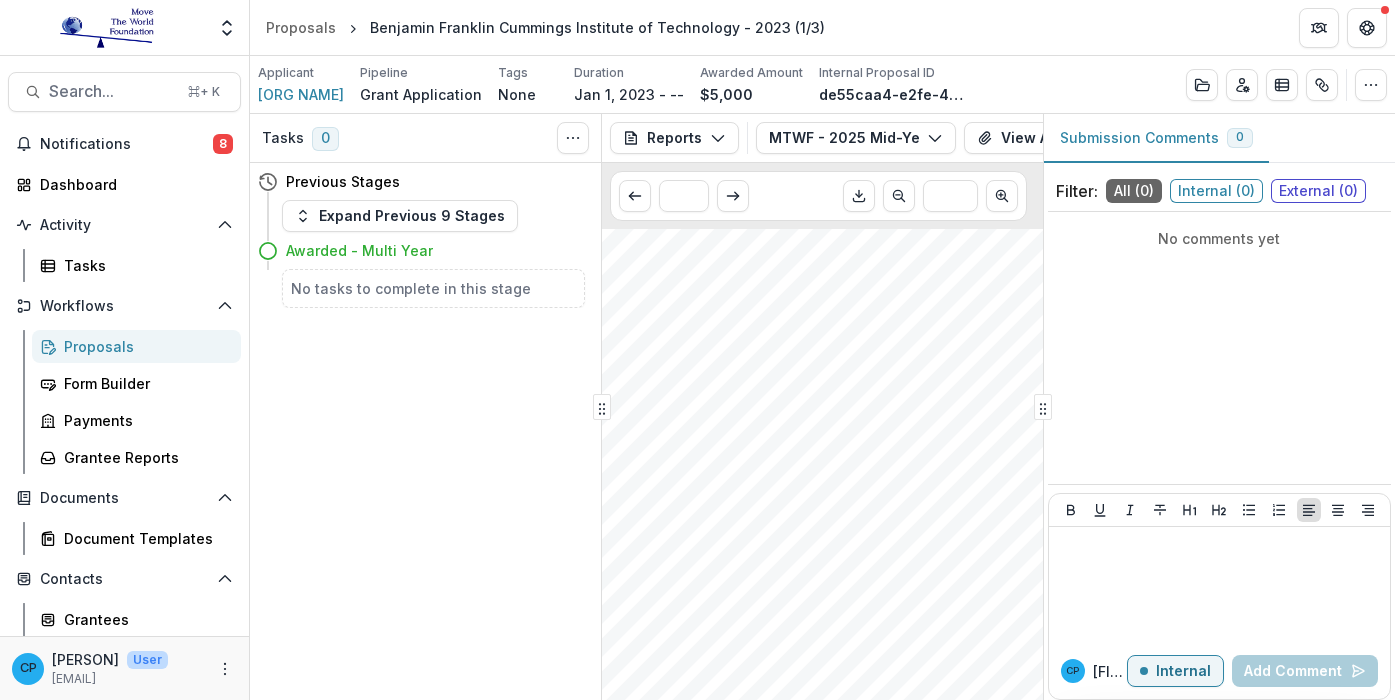 scroll, scrollTop: 0, scrollLeft: 28, axis: horizontal 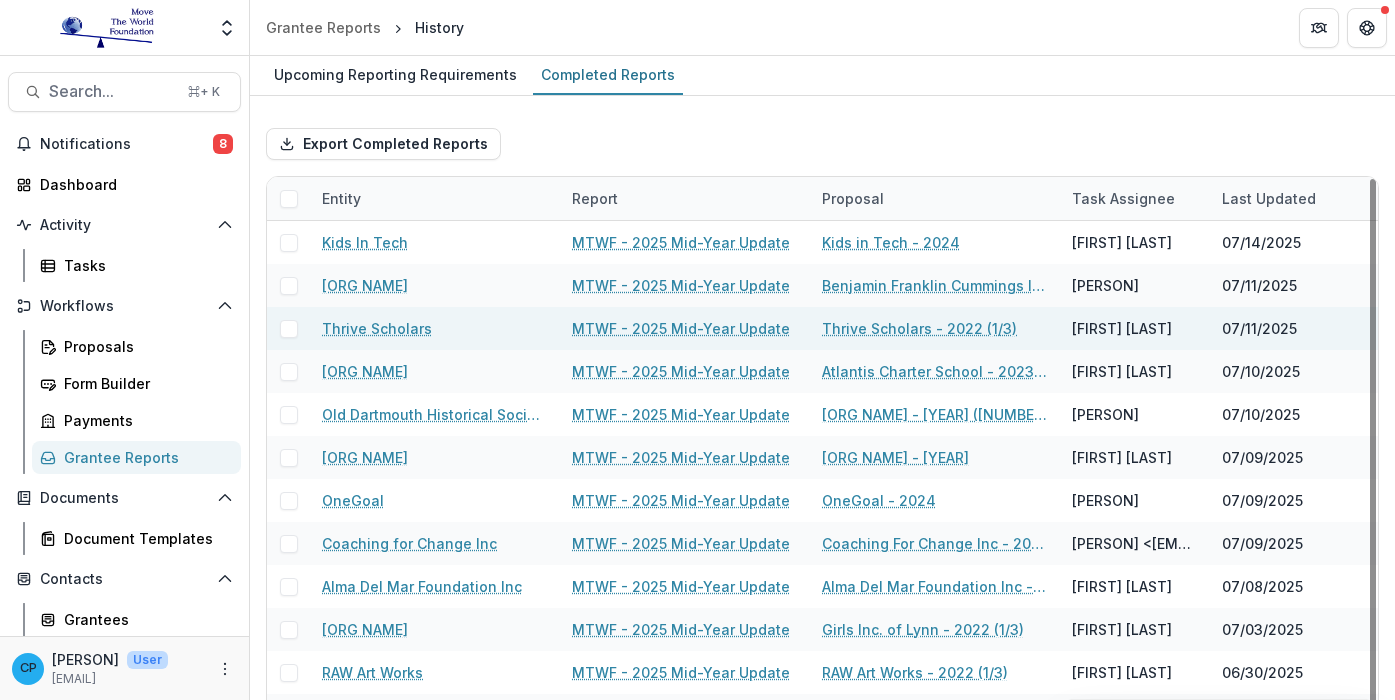 click on "MTWF - 2025 Mid-Year Update" at bounding box center (681, 328) 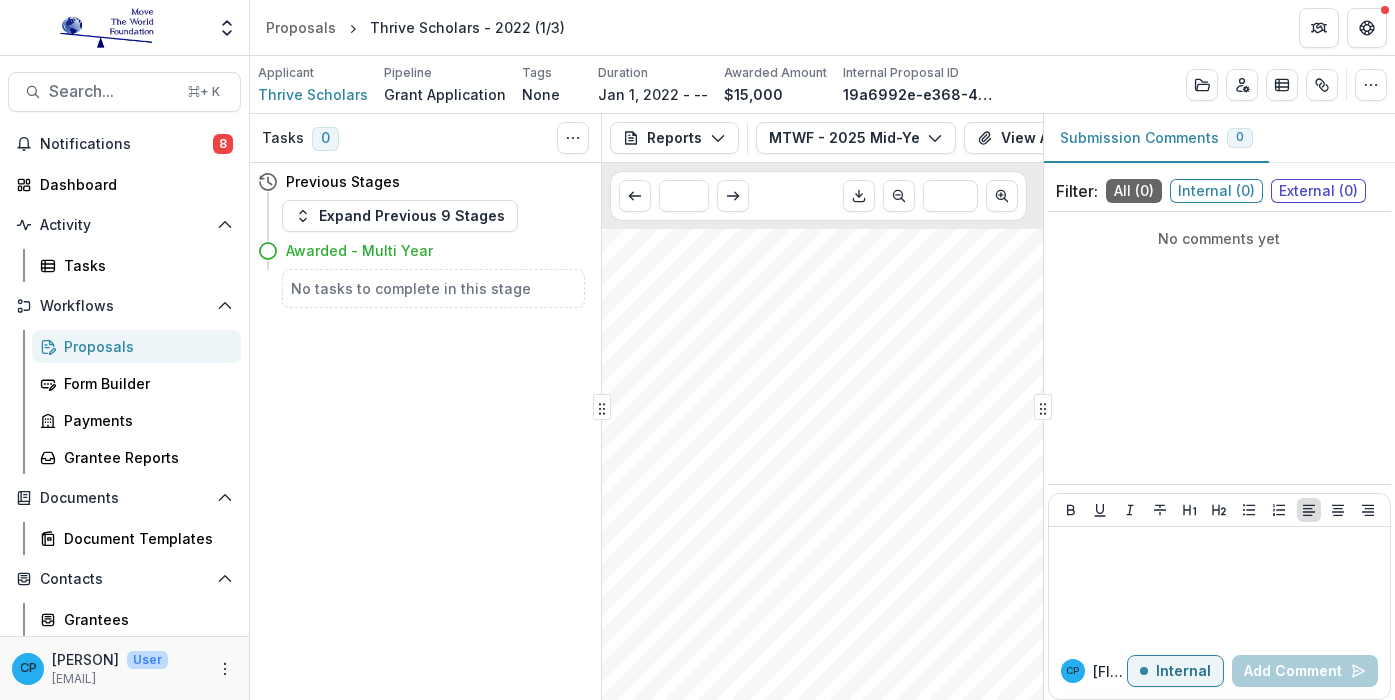 scroll, scrollTop: 826, scrollLeft: 21, axis: both 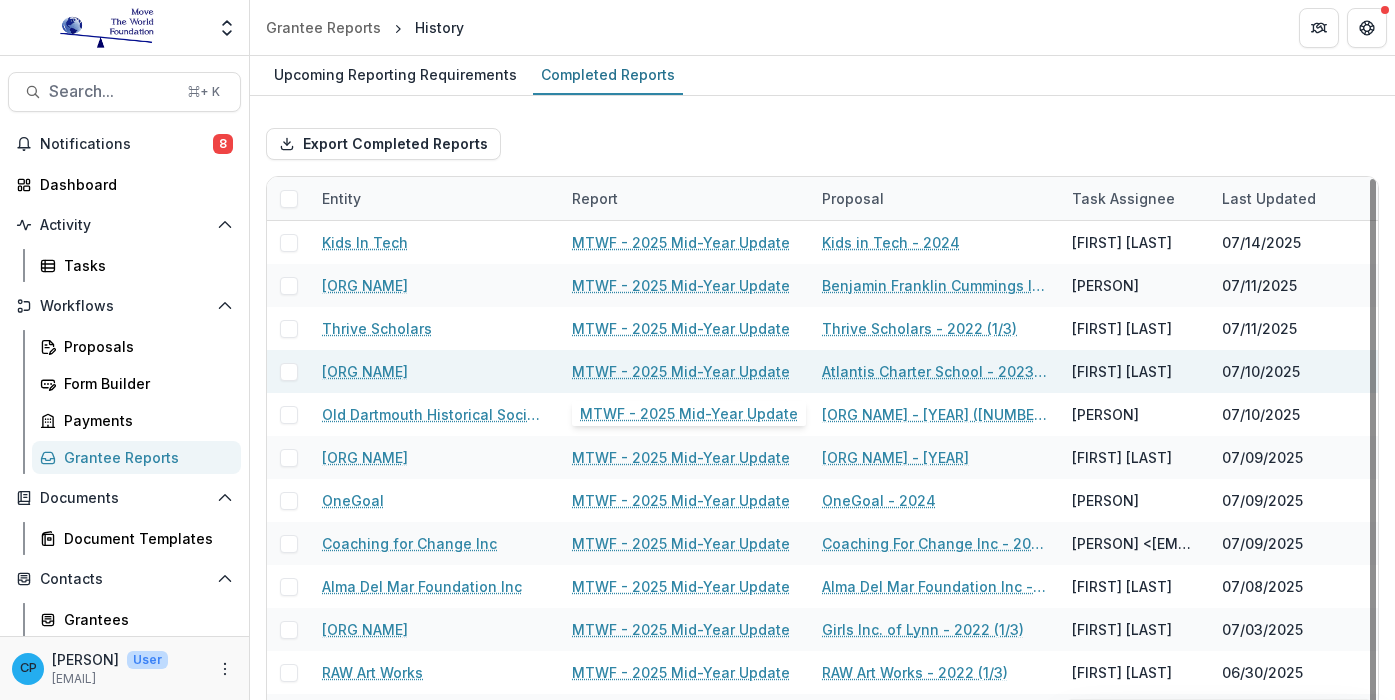 click on "MTWF - 2025 Mid-Year Update" at bounding box center (681, 371) 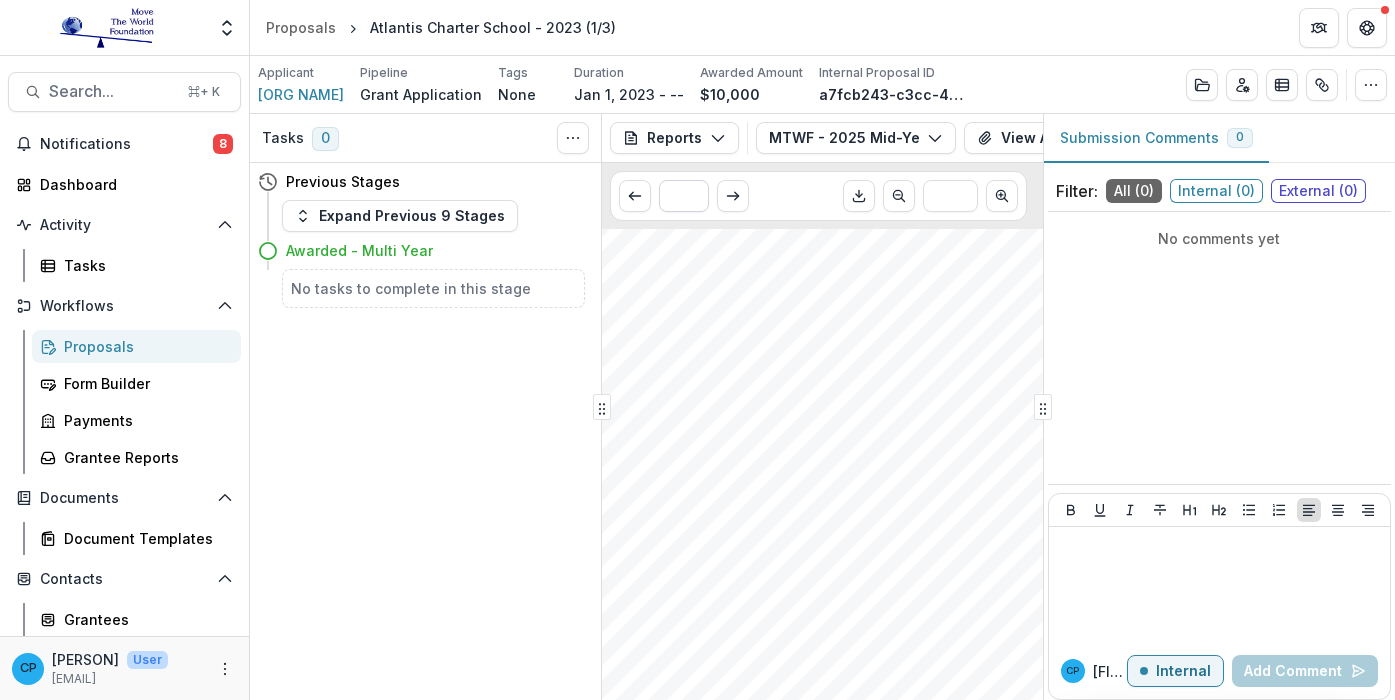 scroll, scrollTop: 0, scrollLeft: 19, axis: horizontal 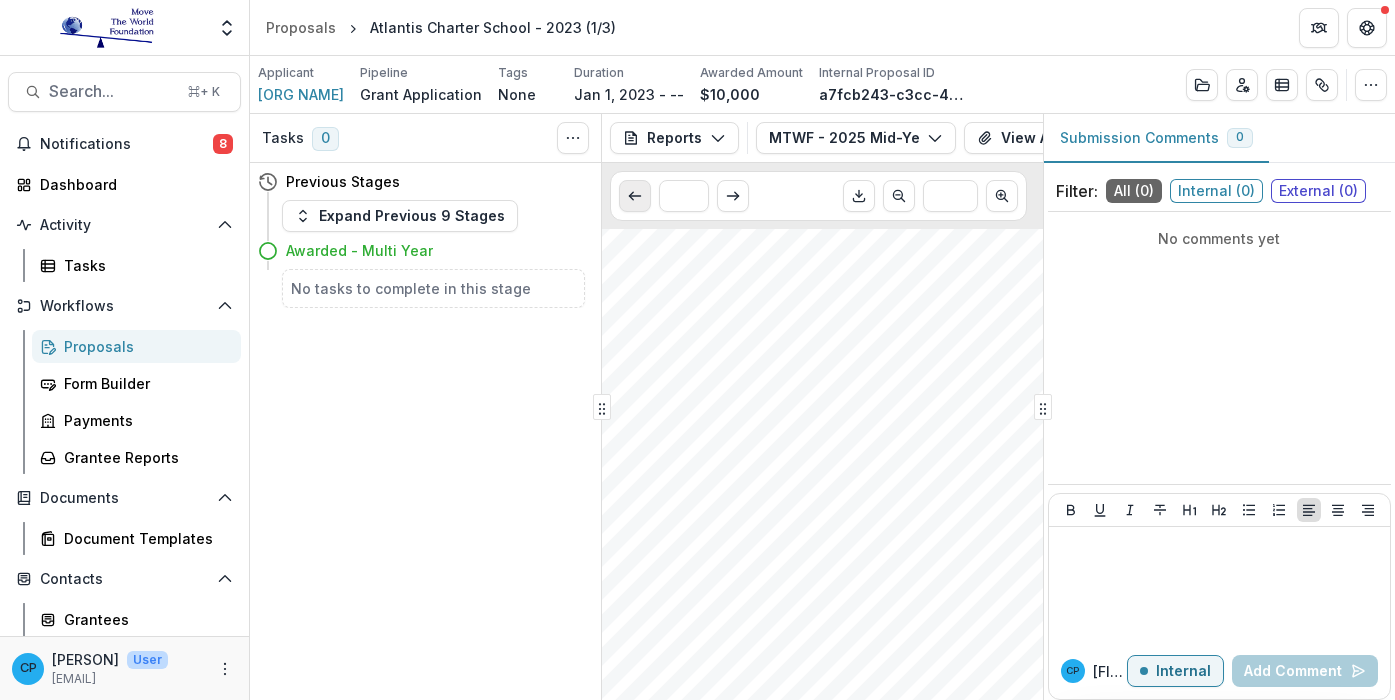 click 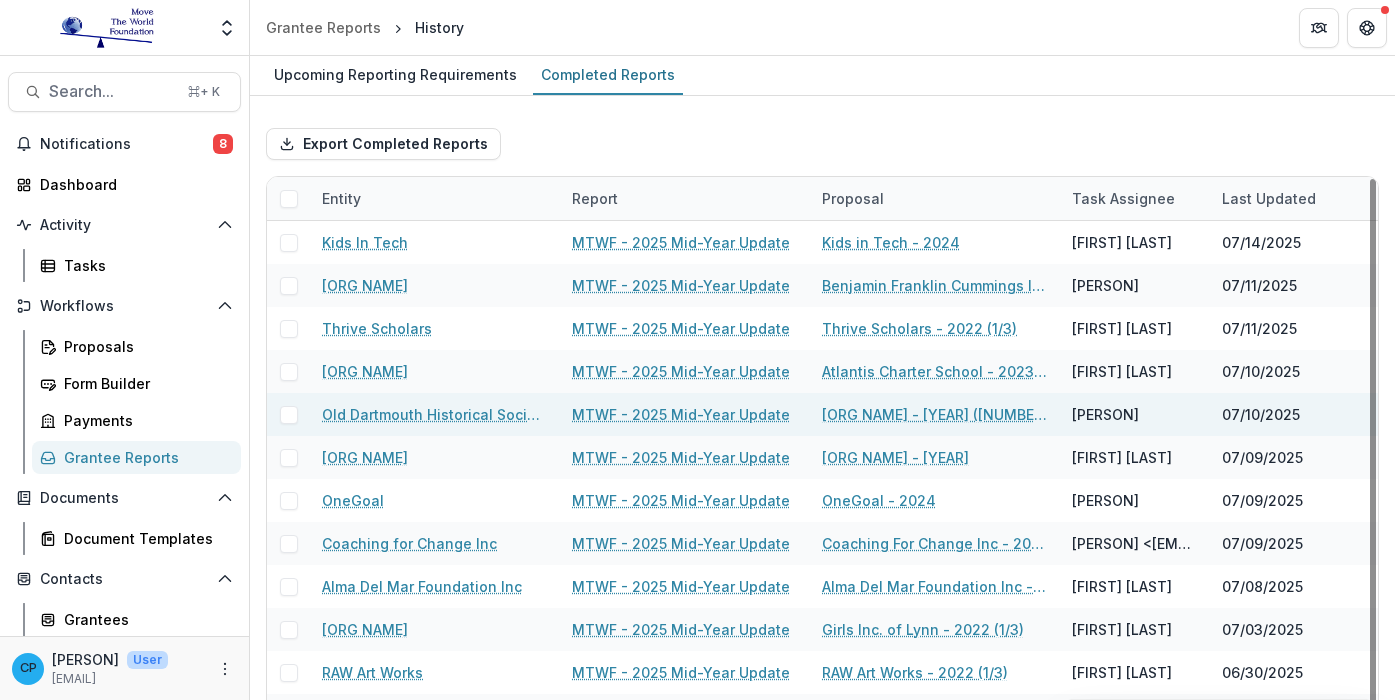click on "MTWF - 2025 Mid-Year Update" at bounding box center [681, 414] 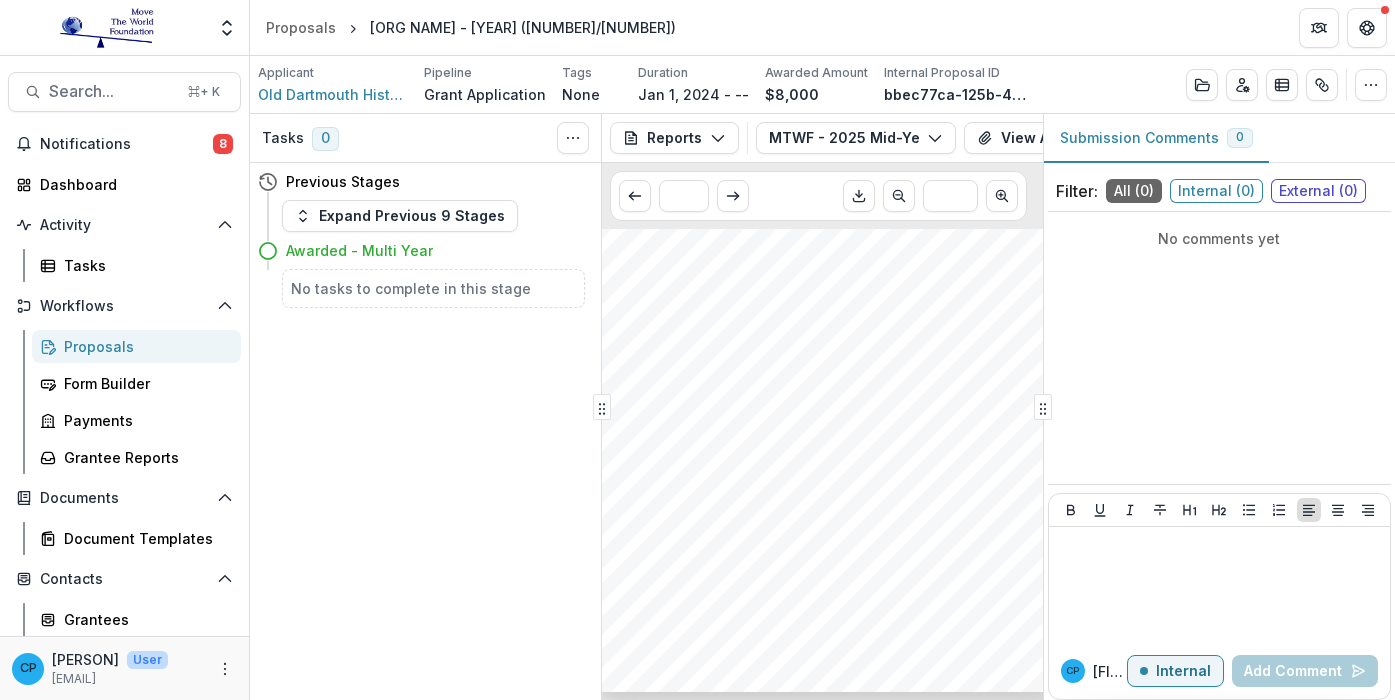 scroll, scrollTop: 1566, scrollLeft: 16, axis: both 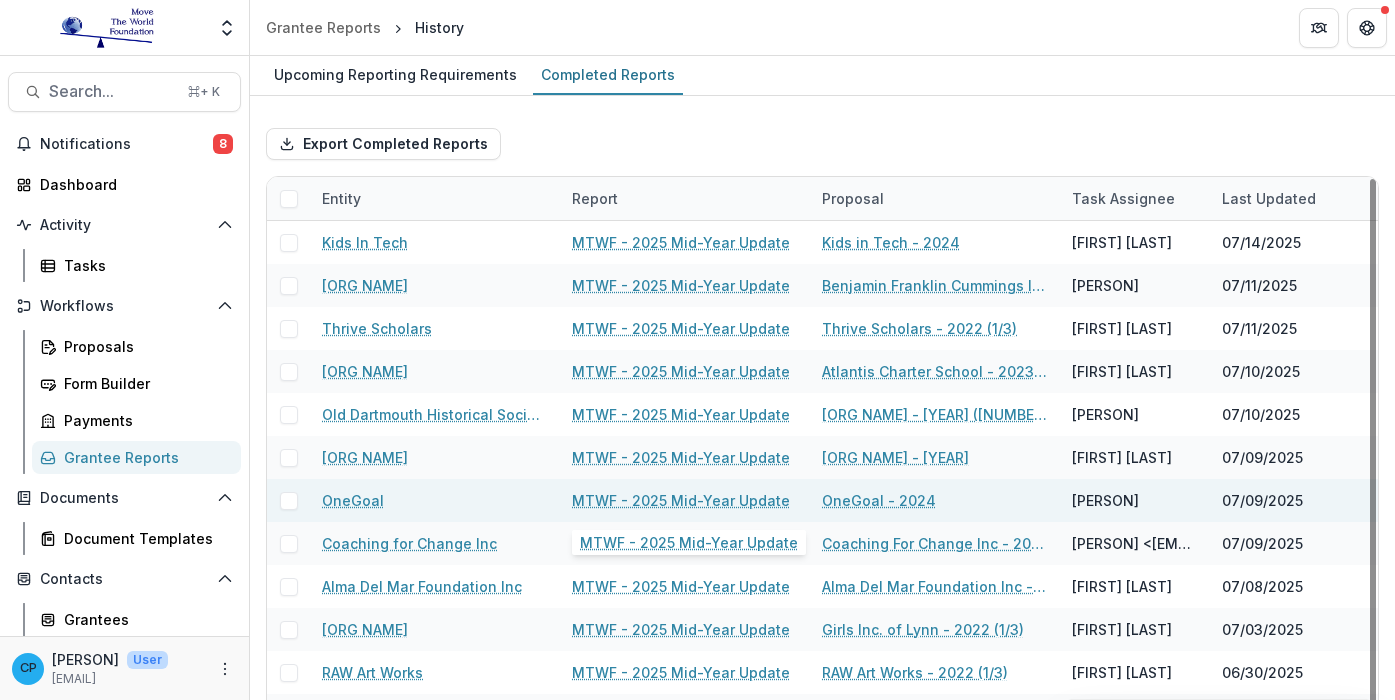 click on "MTWF - 2025 Mid-Year Update" at bounding box center [681, 500] 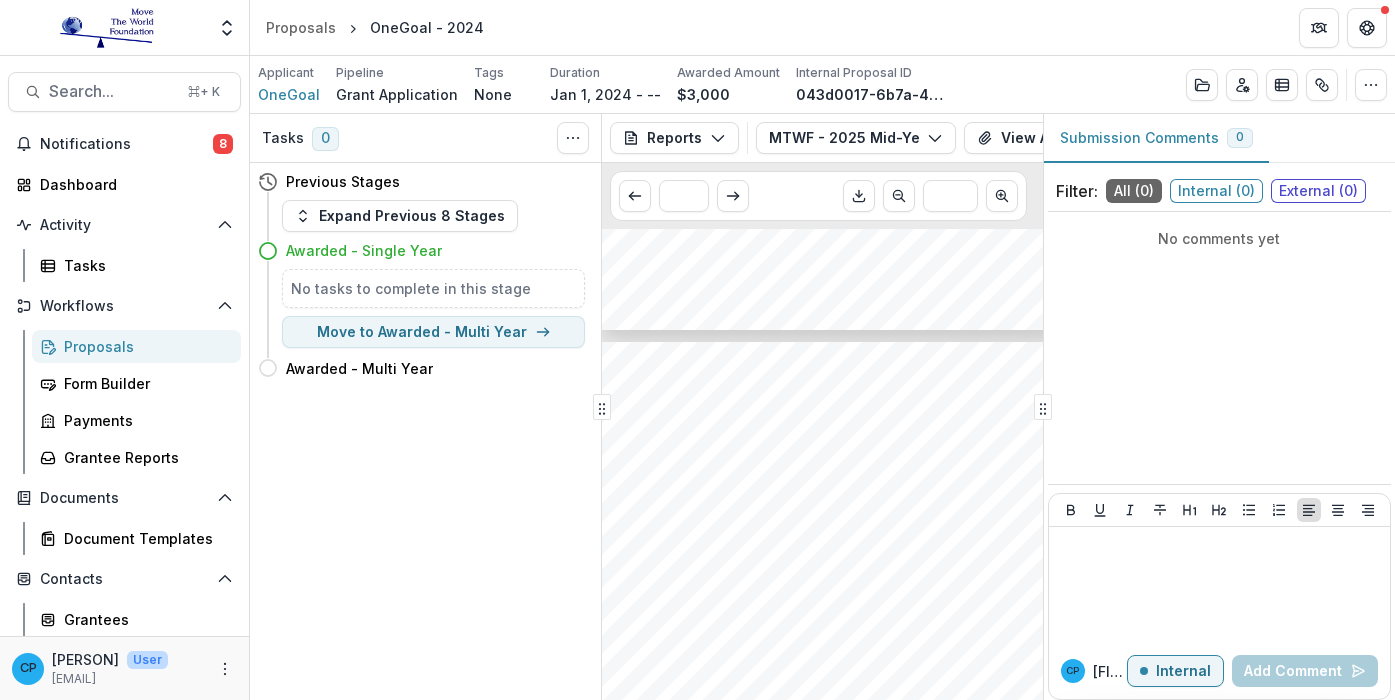 scroll, scrollTop: 1377, scrollLeft: 12, axis: both 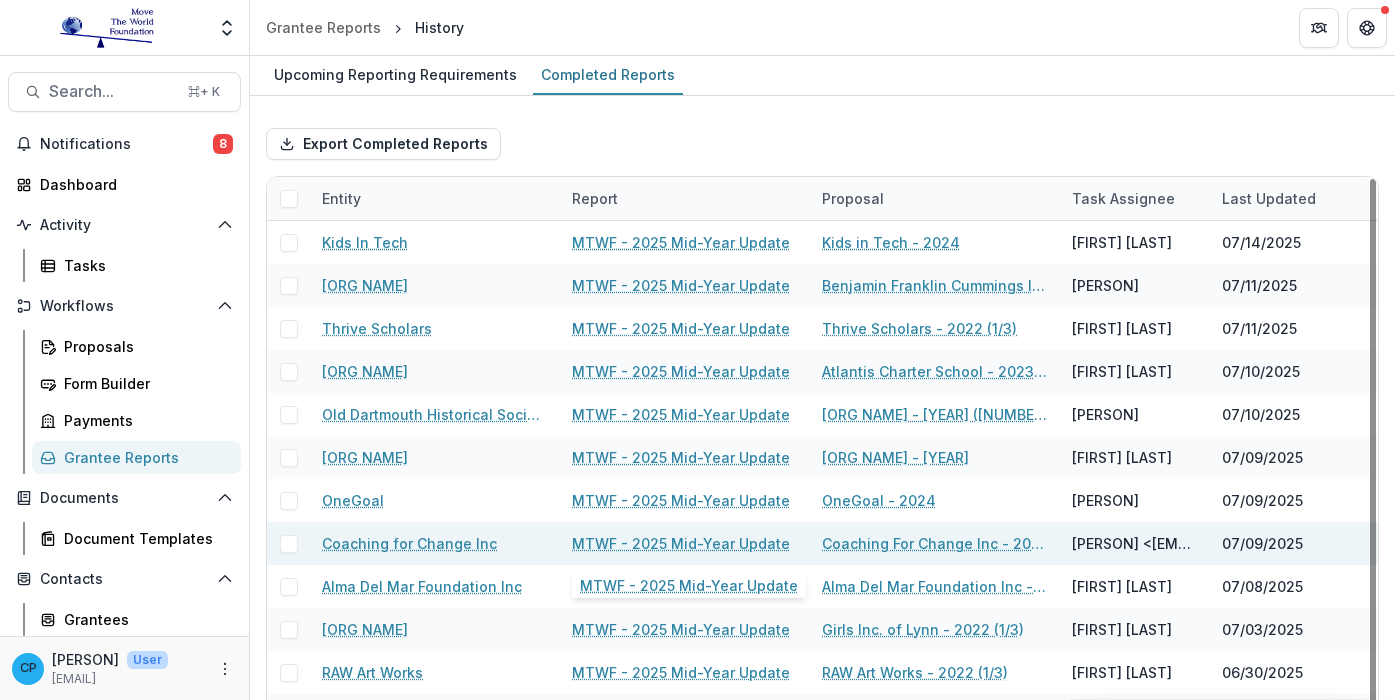 click on "MTWF - 2025 Mid-Year Update" at bounding box center (681, 543) 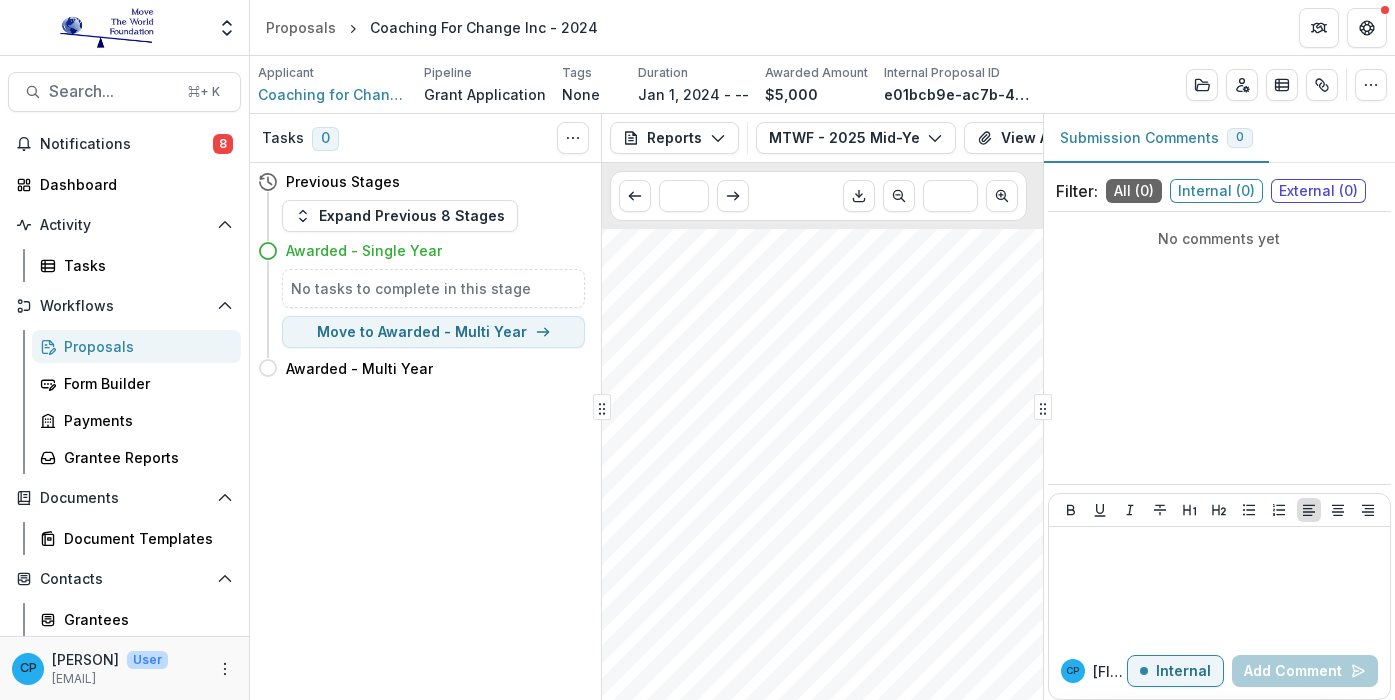 scroll, scrollTop: 0, scrollLeft: 21, axis: horizontal 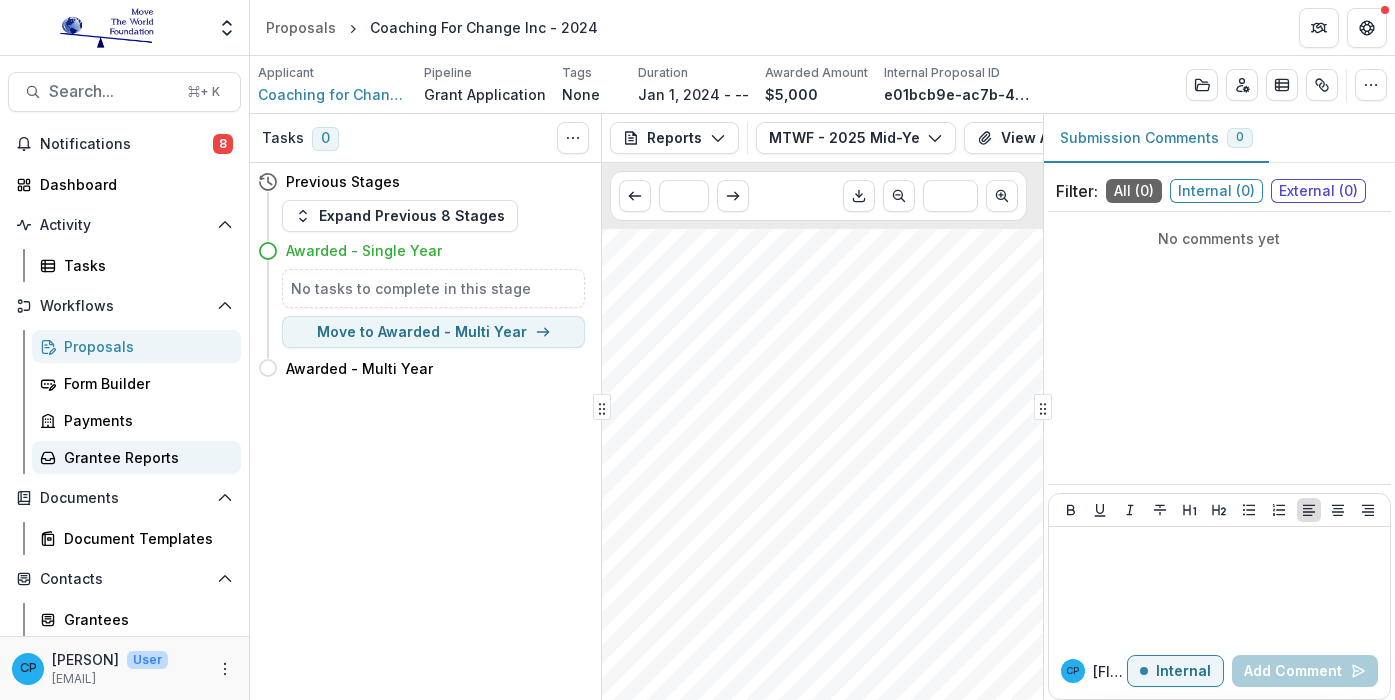 click on "Grantee Reports" at bounding box center [144, 457] 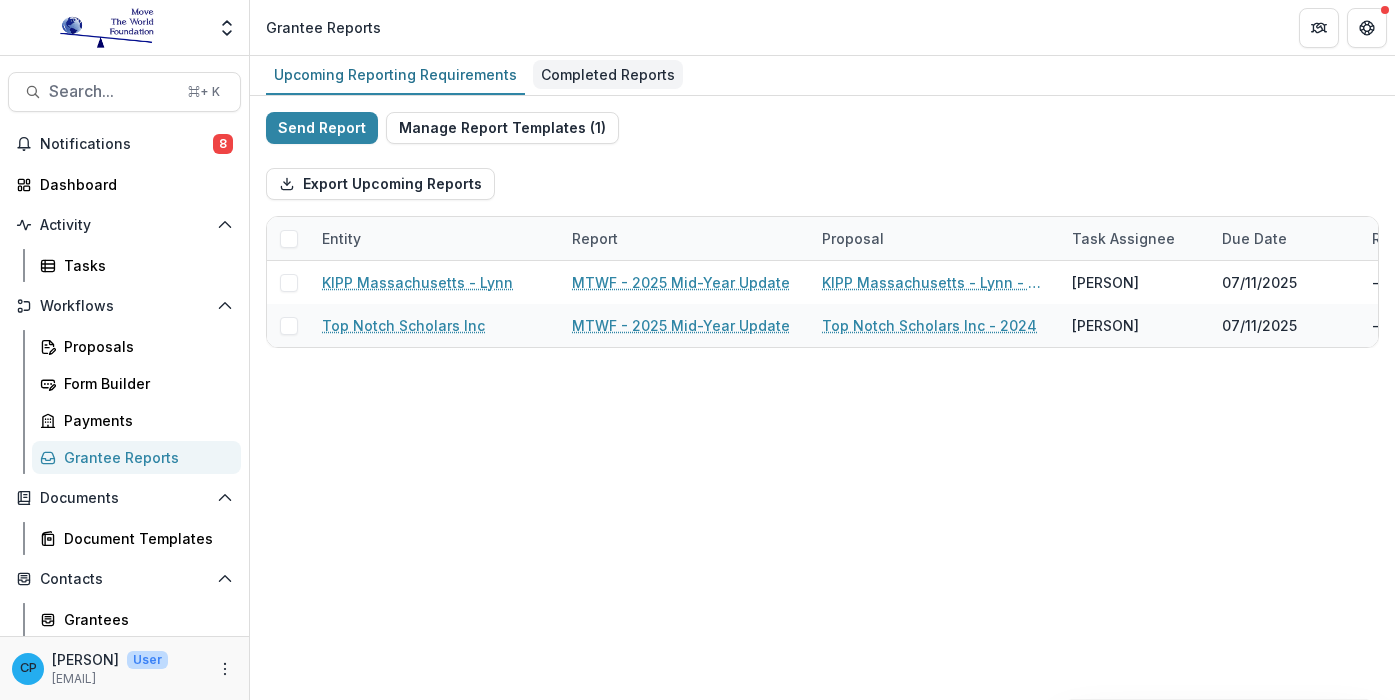 click on "Completed Reports" at bounding box center [608, 74] 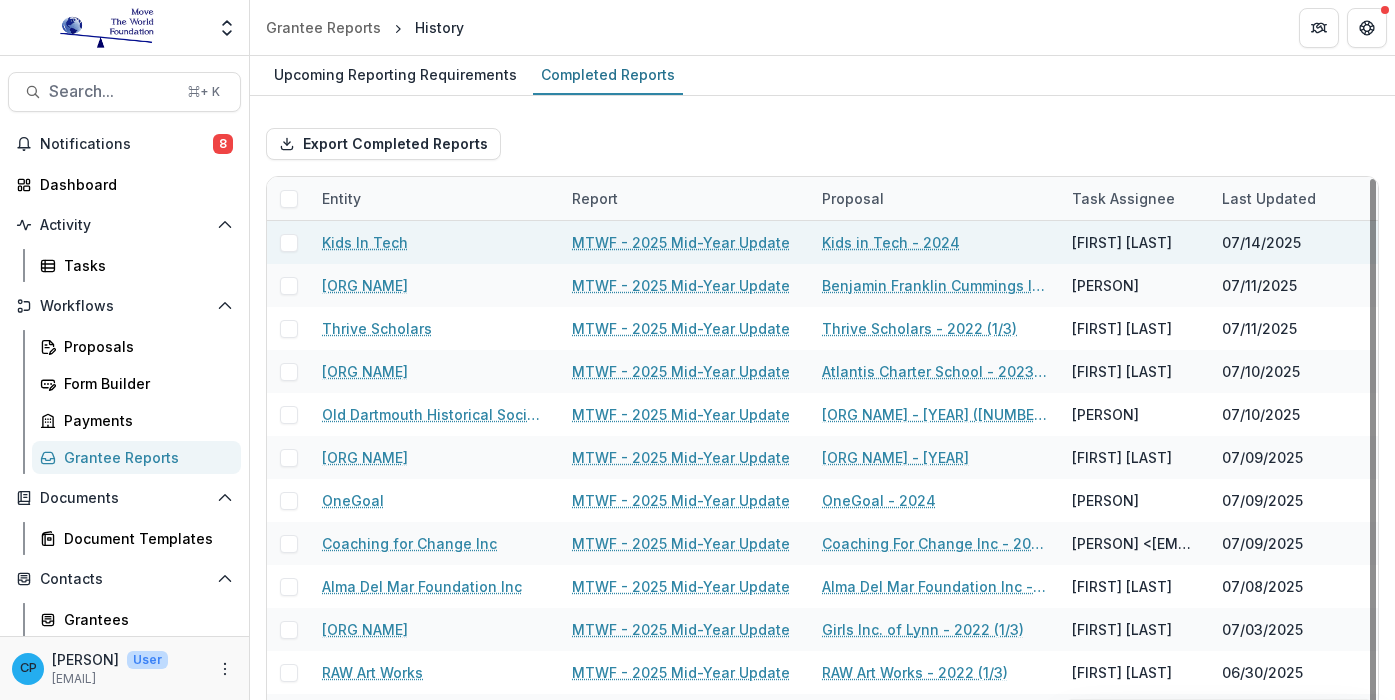 scroll, scrollTop: 0, scrollLeft: 0, axis: both 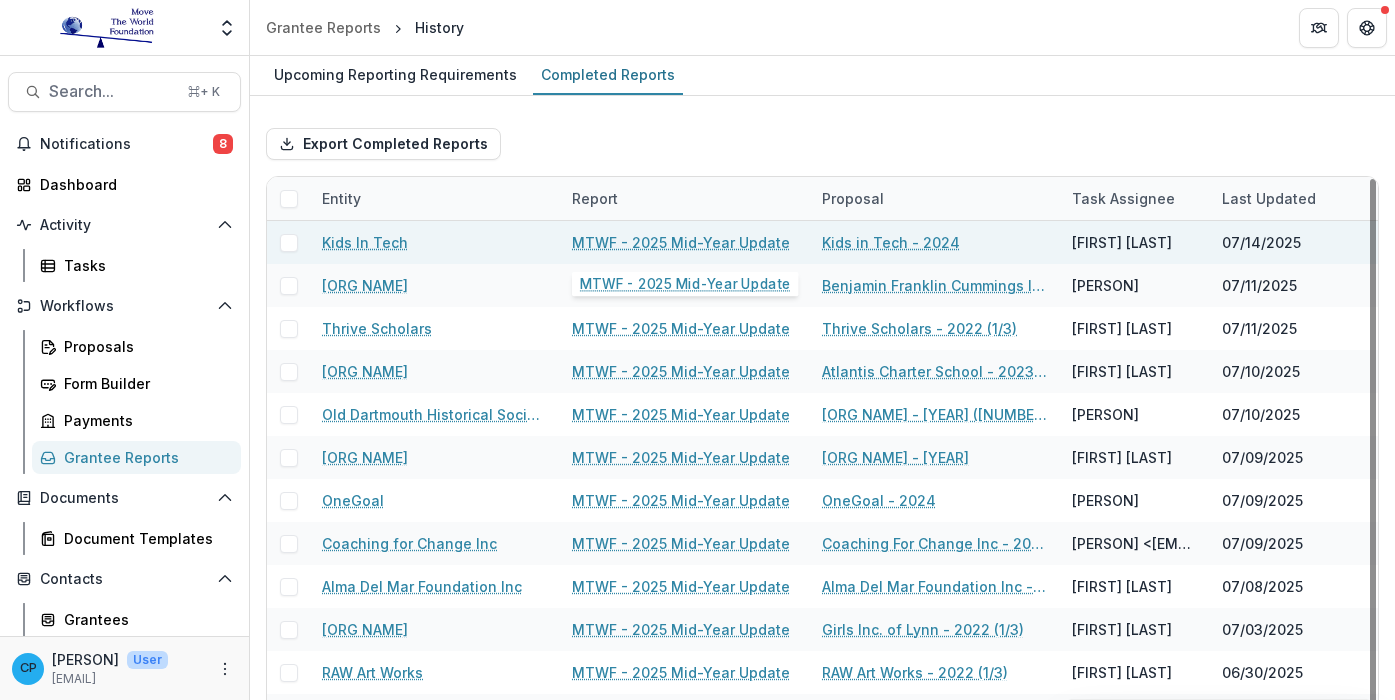 click on "MTWF - 2025 Mid-Year Update" at bounding box center (681, 242) 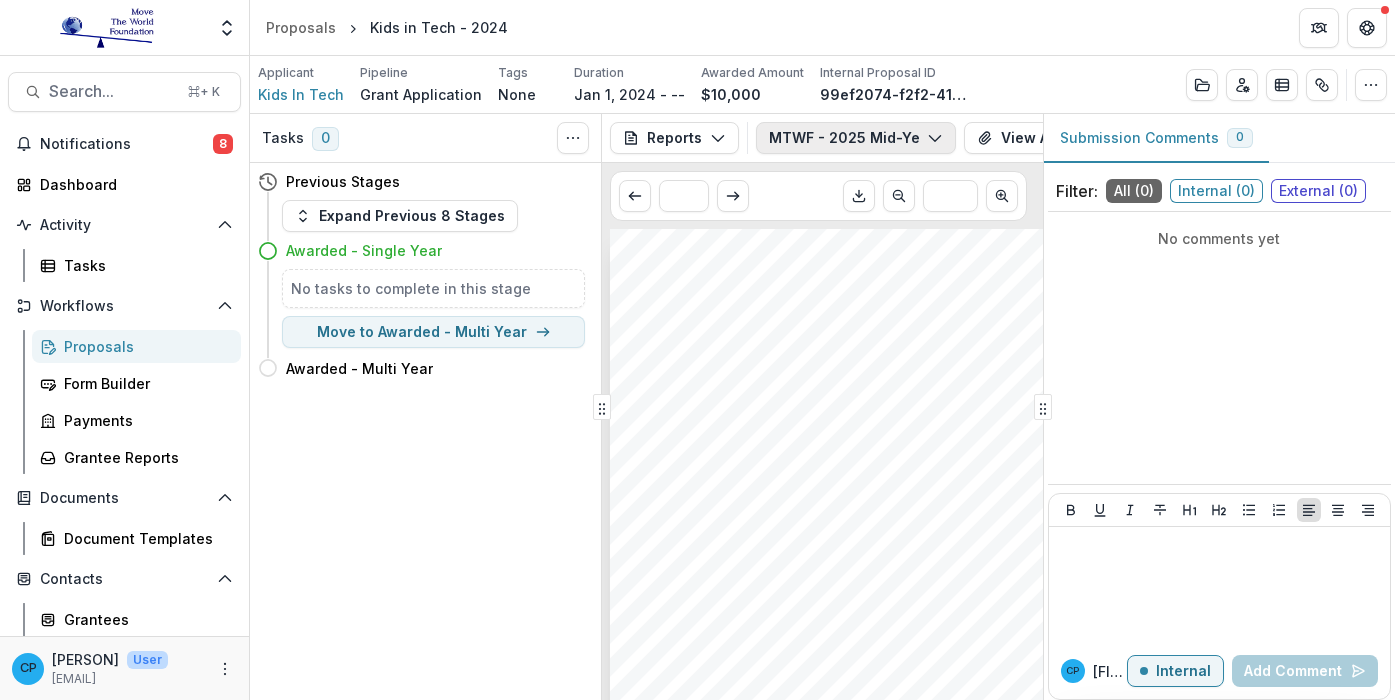 click on "MTWF - 2025 Mid-Year Update" at bounding box center [856, 138] 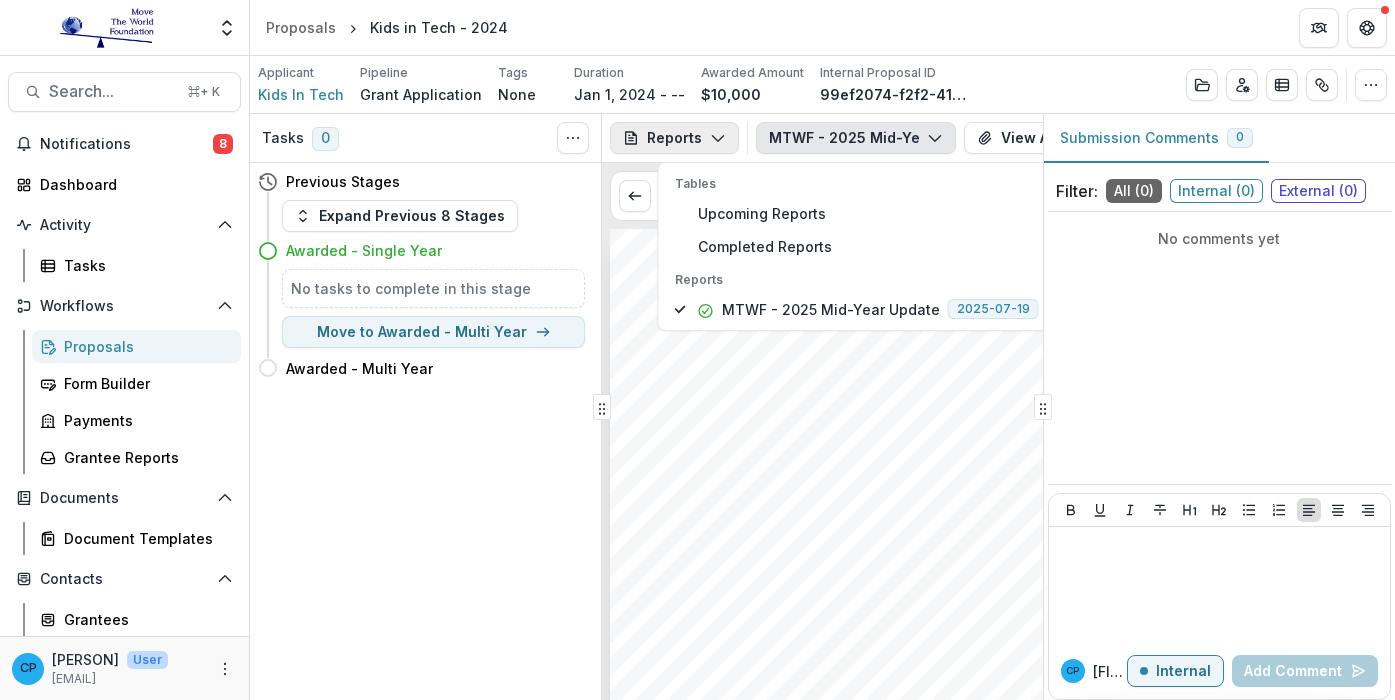 click on "Reports" at bounding box center (674, 138) 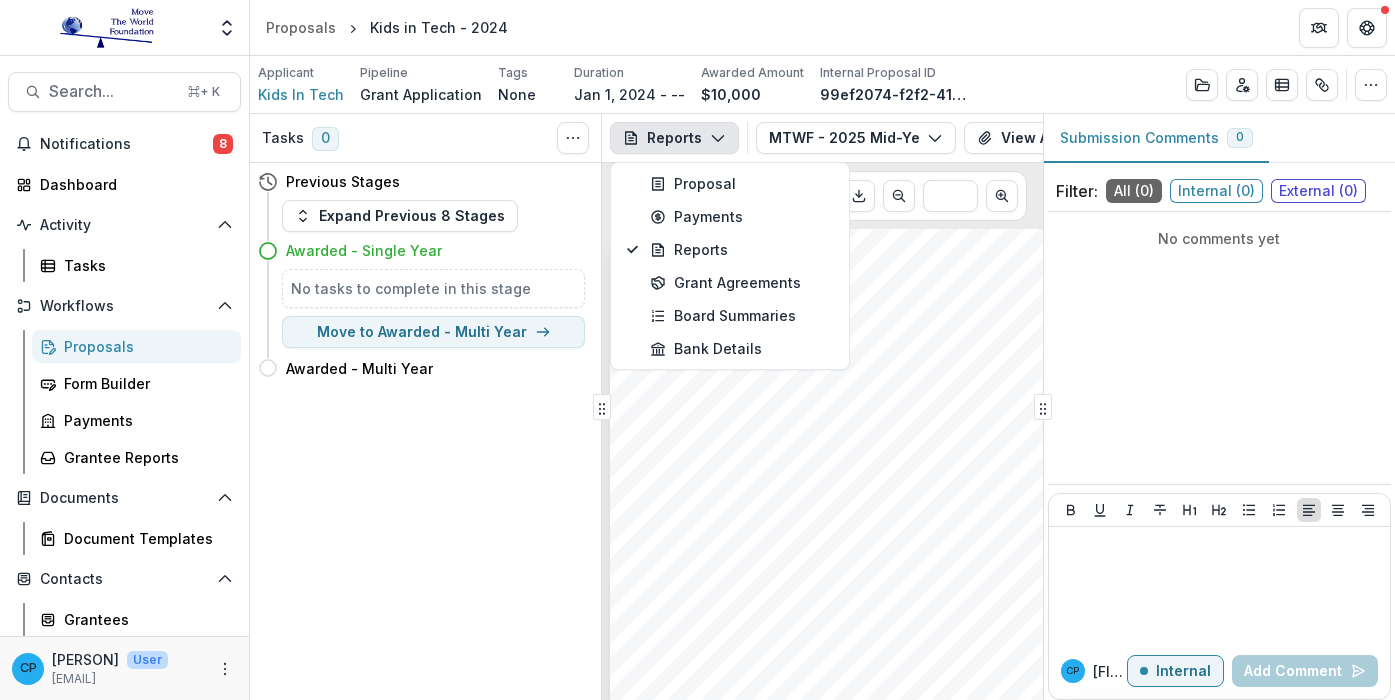 click on "Proposals Kids in Tech - [YEAR]" at bounding box center (822, 27) 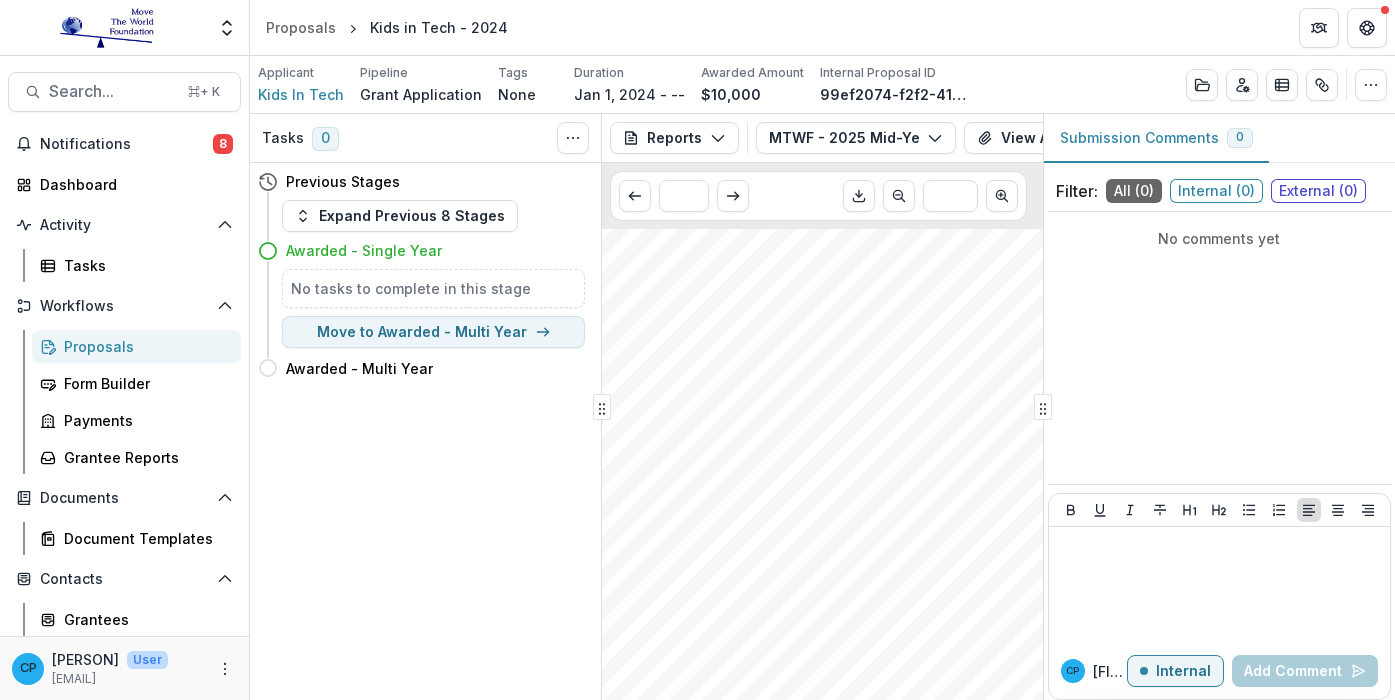 scroll, scrollTop: 1652, scrollLeft: 21, axis: both 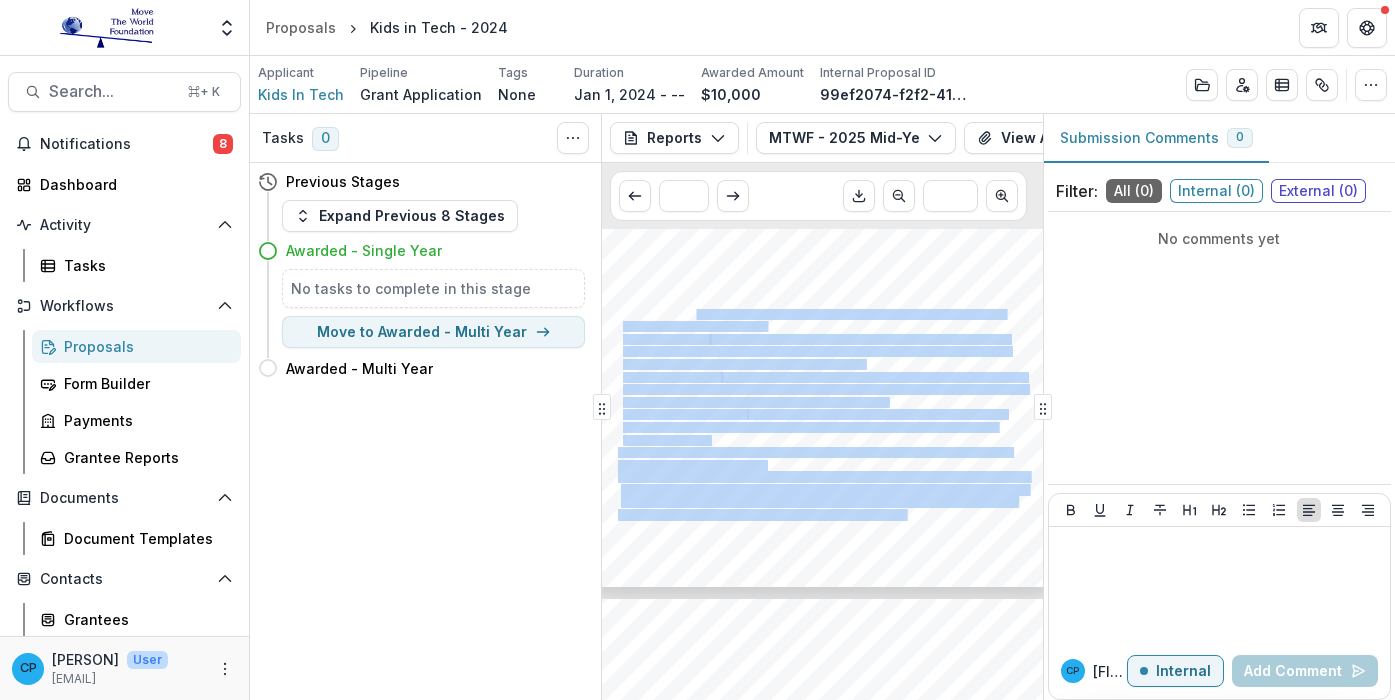 drag, startPoint x: 628, startPoint y: 261, endPoint x: 696, endPoint y: 312, distance: 85 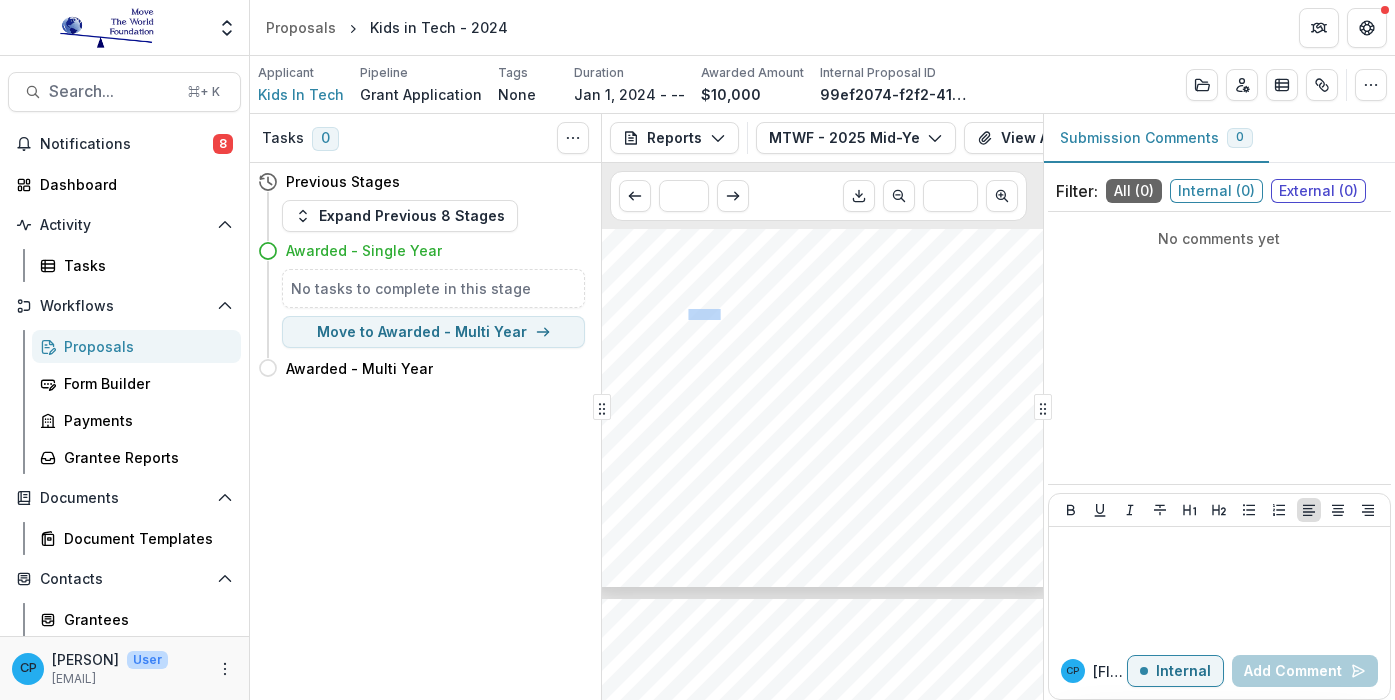 click on "and over 1,000 through community-based STEAM events. This marked a 25%+ increase in" at bounding box center (814, 314) 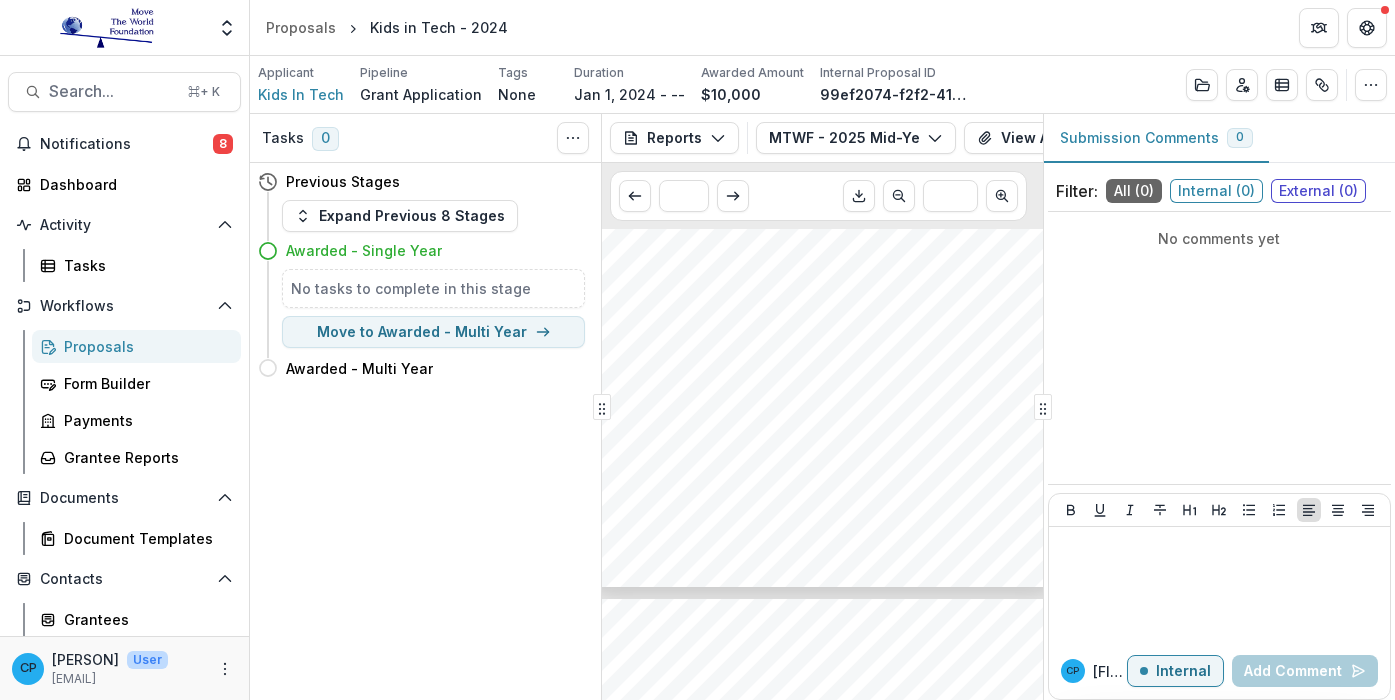 click on "and over 1,000 through community-based STEAM events. This marked a 25%+ increase in" at bounding box center [814, 314] 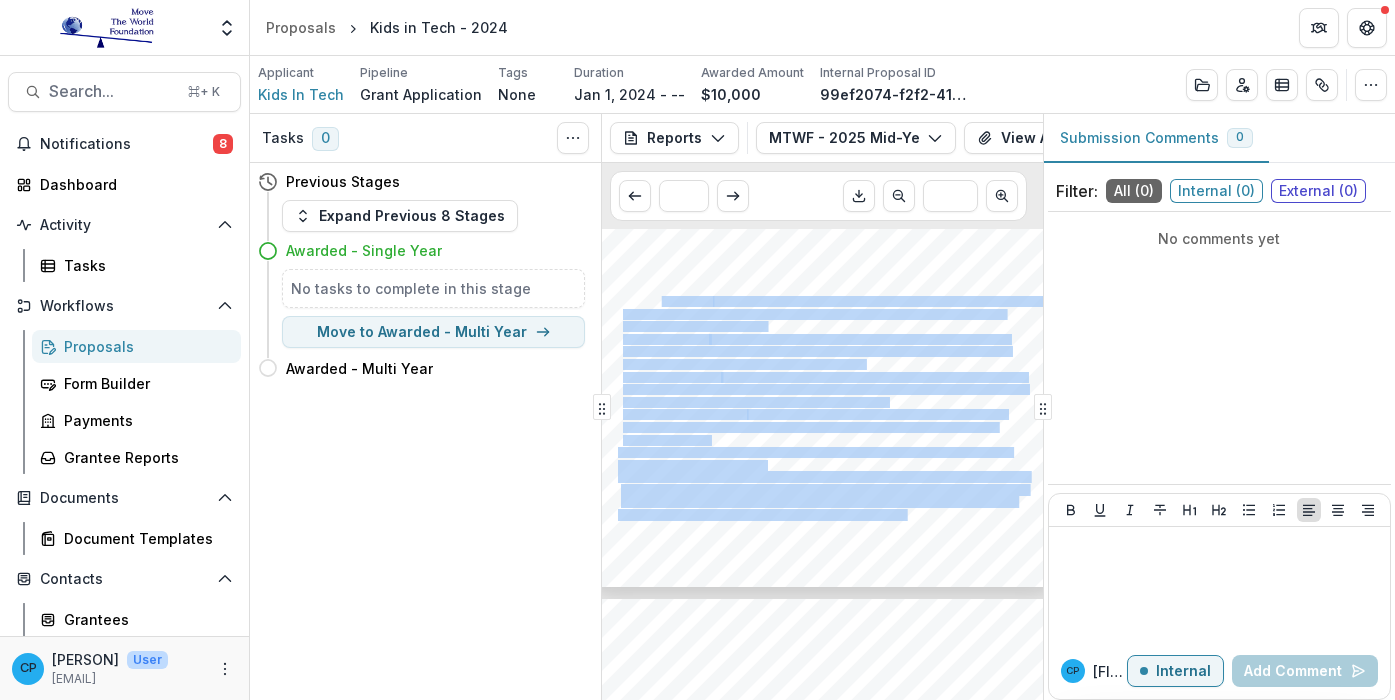 drag, startPoint x: 815, startPoint y: 327, endPoint x: 663, endPoint y: 305, distance: 153.58385 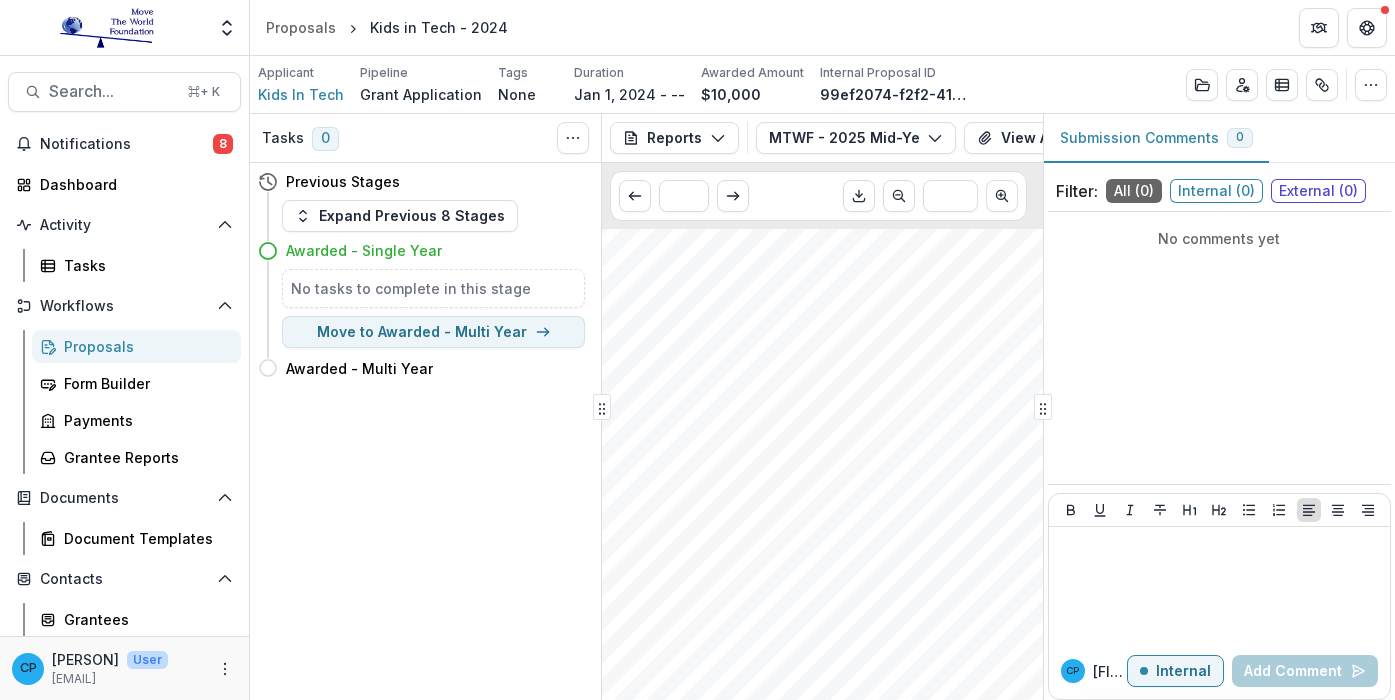 scroll, scrollTop: 0, scrollLeft: 21, axis: horizontal 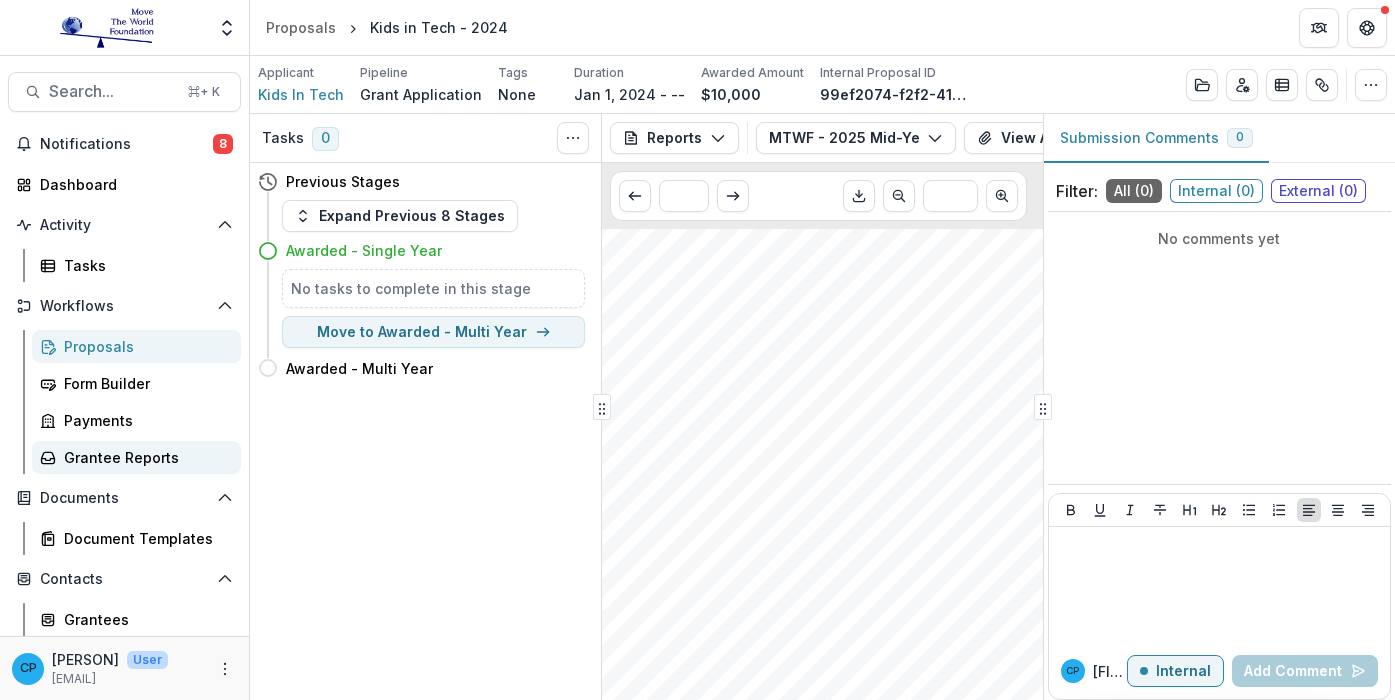 click on "Grantee Reports" at bounding box center (136, 457) 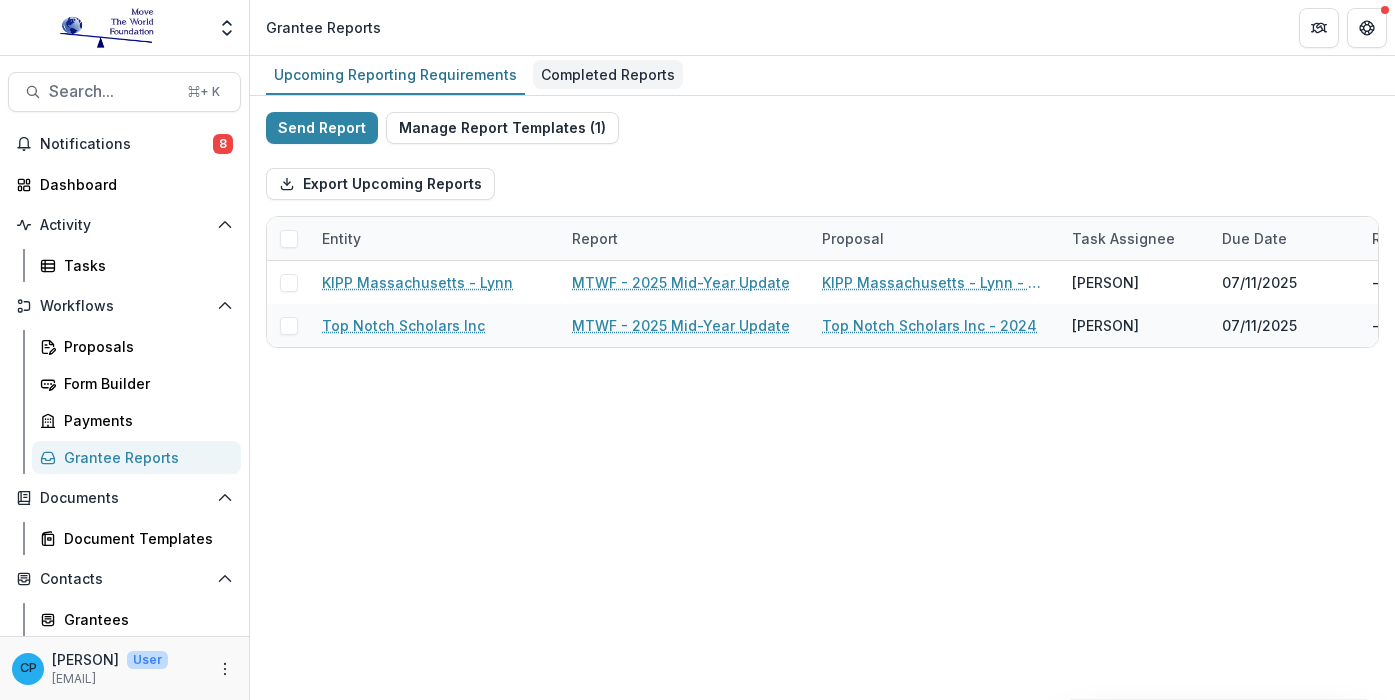 click on "Completed Reports" at bounding box center (608, 74) 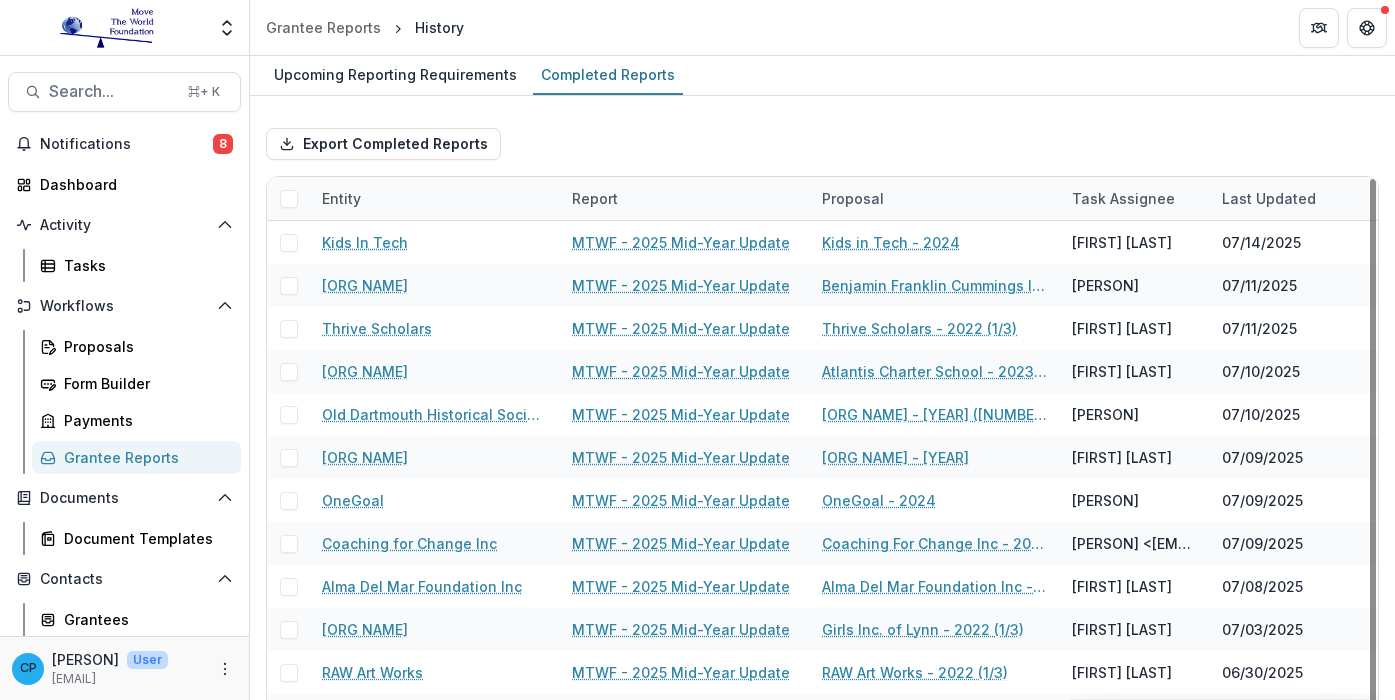 click at bounding box center [289, 199] 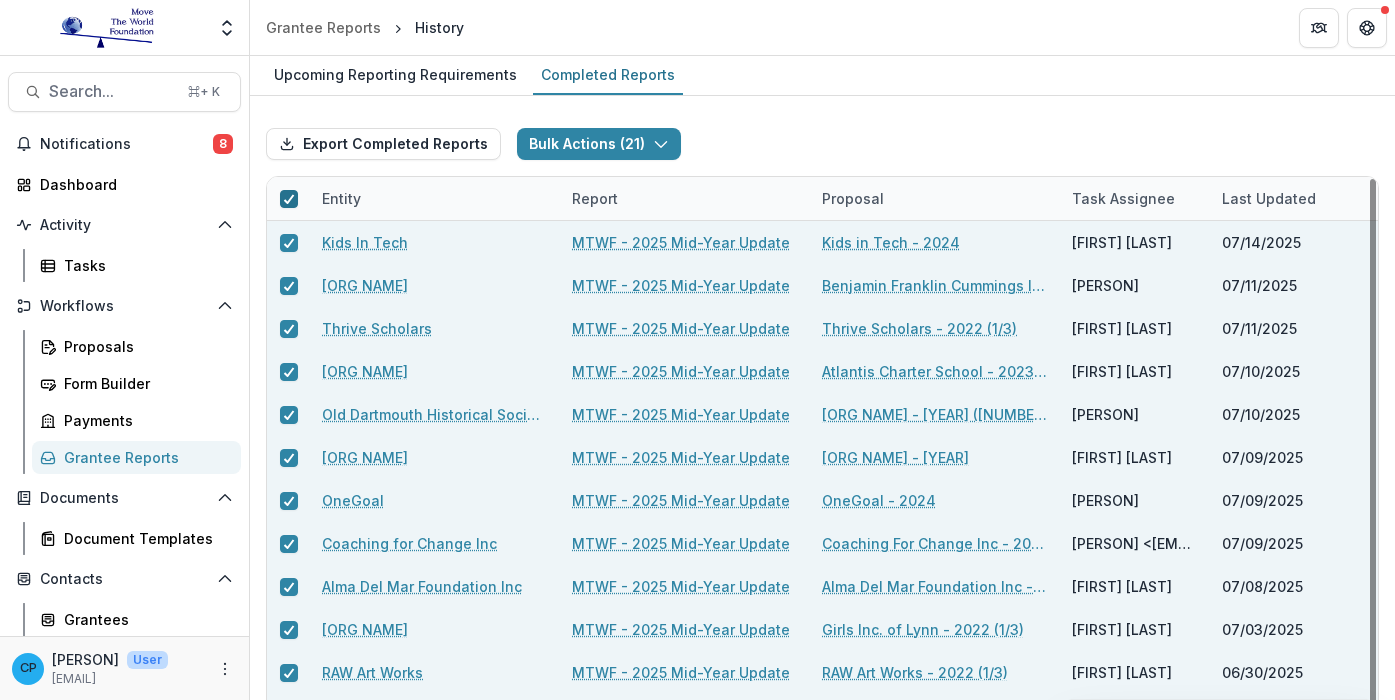 click 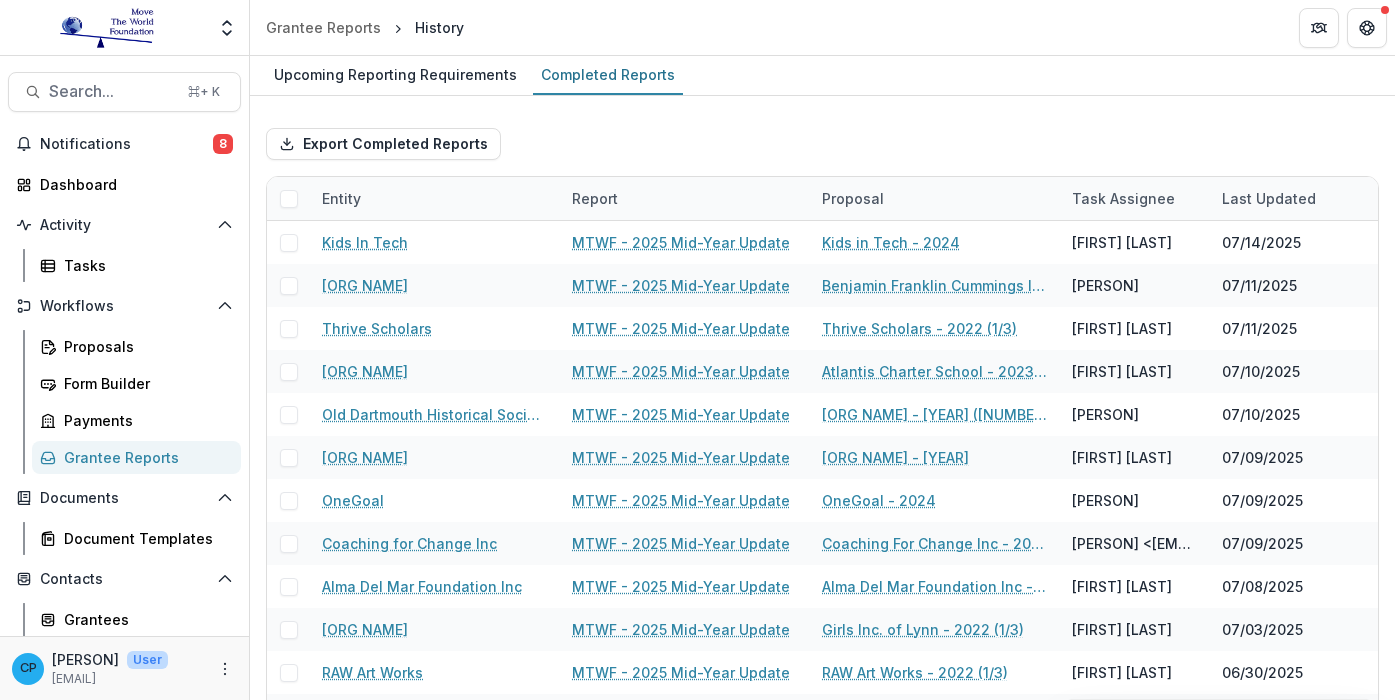 click on "Export Completed Reports Entity Report Proposal Task Assignee Last Updated Report Submitted Date Kids In Tech MTWF - 2025 Mid-Year Update Kids in Tech - 2024 [PERSON] [DATE] [DATE] Benjamin Franklin Cummings Institute of Technology MTWF - 2025 Mid-Year Update Benjamin Franklin Cummings Institute of Technology - 2023 (1/3) [PERSON] [DATE] [DATE] Thrive Scholars MTWF - 2025 Mid-Year Update Thrive Scholars - 2022 (1/3) [PERSON] [DATE] [DATE] Atlantis Charter School MTWF - 2025 Mid-Year Update Atlantis Charter School - 2023 (1/3) [PERSON] [DATE] [DATE] Old Dartmouth Historical Society MTWF - 2025 Mid-Year Update Old Dartmouth Historical Society (FKA The New Bedford Whaling Museum) - 2024 (1/3) [PERSON] [DATE] [DATE] Massachusetts Science & Engineering Fair Inc MTWF - 2025 Mid-Year Update Massachusetts Science & Engineering Fair Inc - 2024 [PERSON] [DATE] [DATE] OneGoal MTWF - 2025 Mid-Year Update OneGoal - 2024 [PERSON] [DATE] [DATE] [PERSON]" at bounding box center (822, 512) 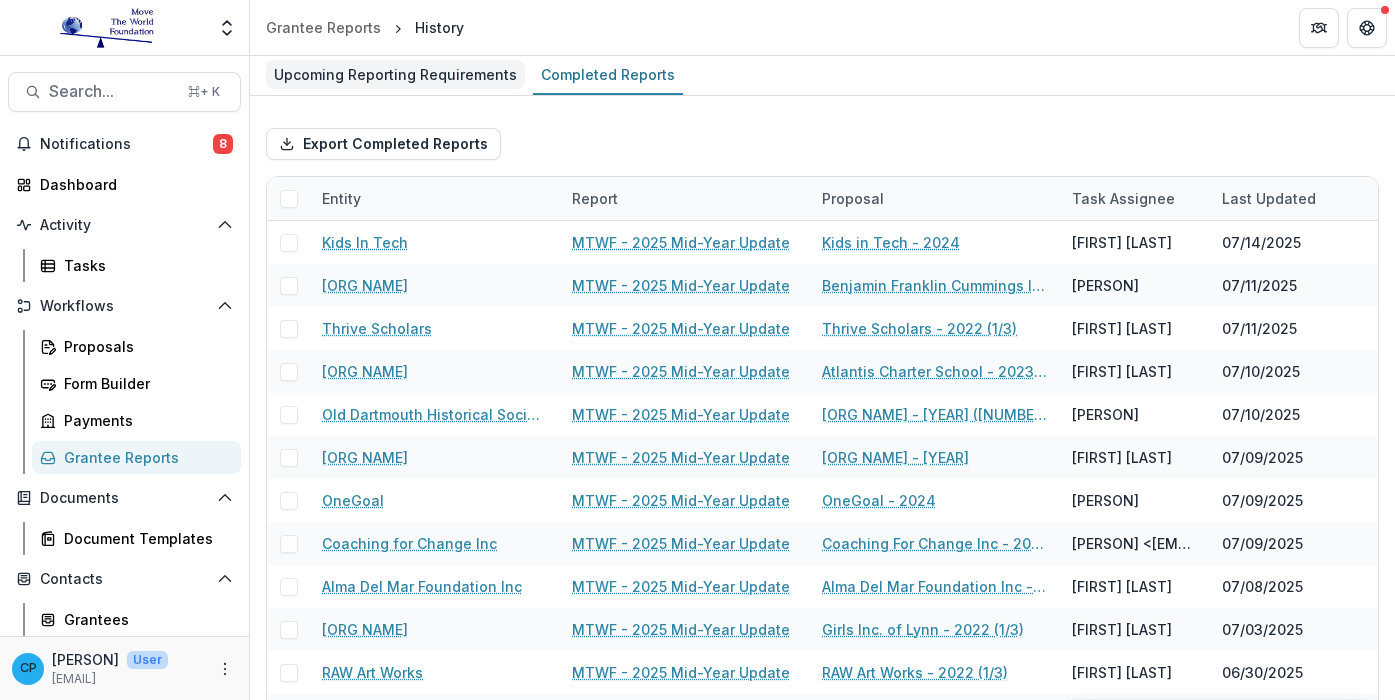 click on "Upcoming Reporting Requirements" at bounding box center [395, 74] 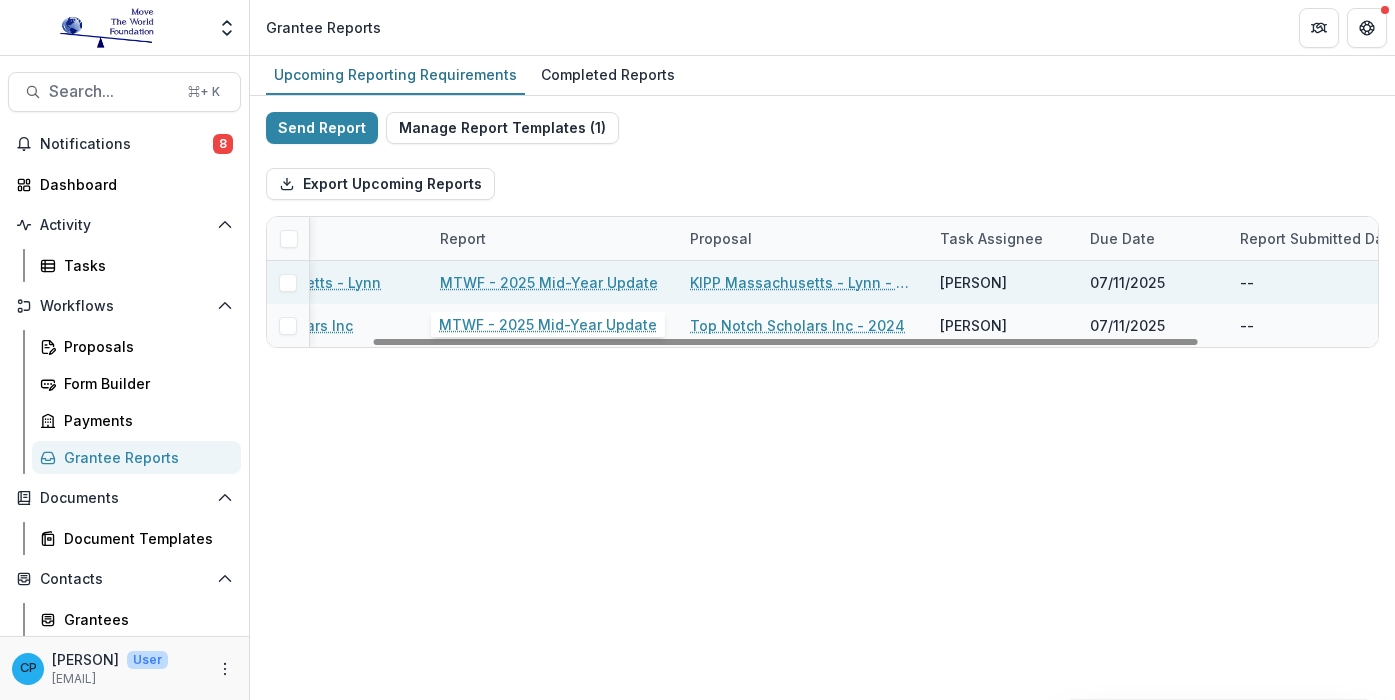 scroll, scrollTop: 0, scrollLeft: 155, axis: horizontal 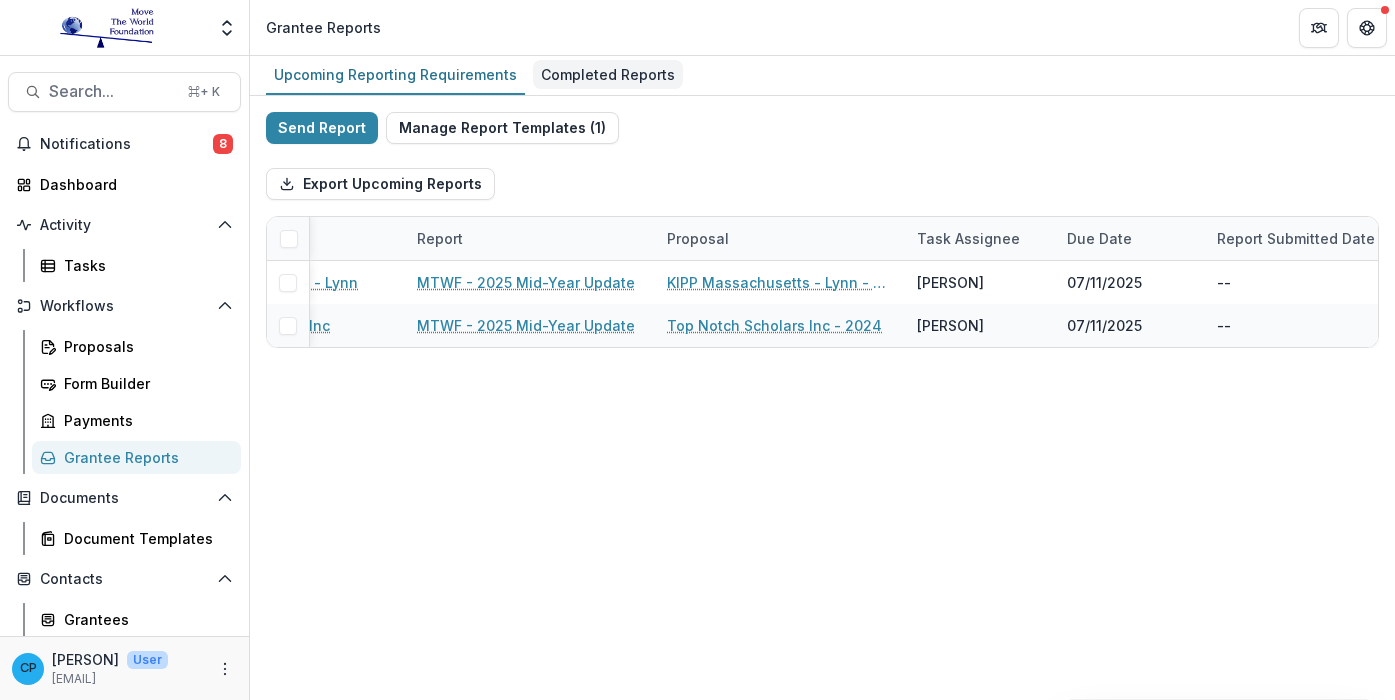 click on "Completed Reports" at bounding box center [608, 74] 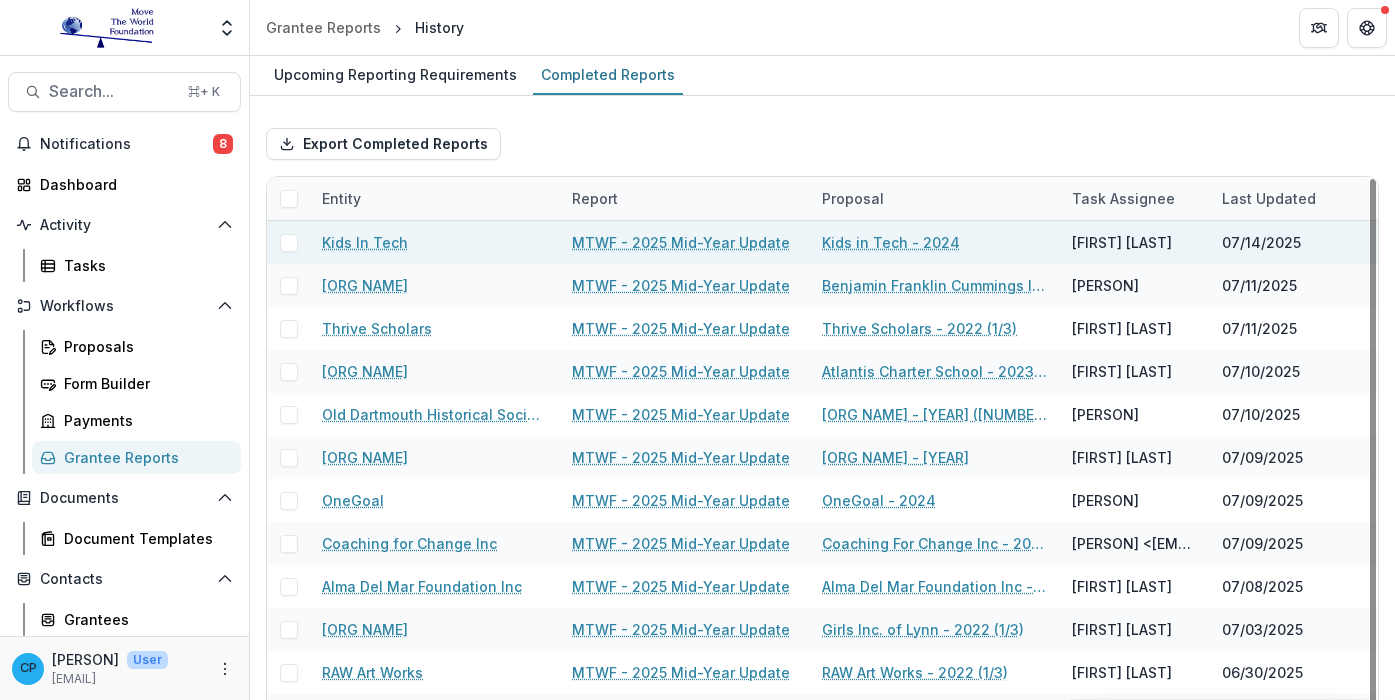 click on "MTWF - 2025 Mid-Year Update" at bounding box center [681, 242] 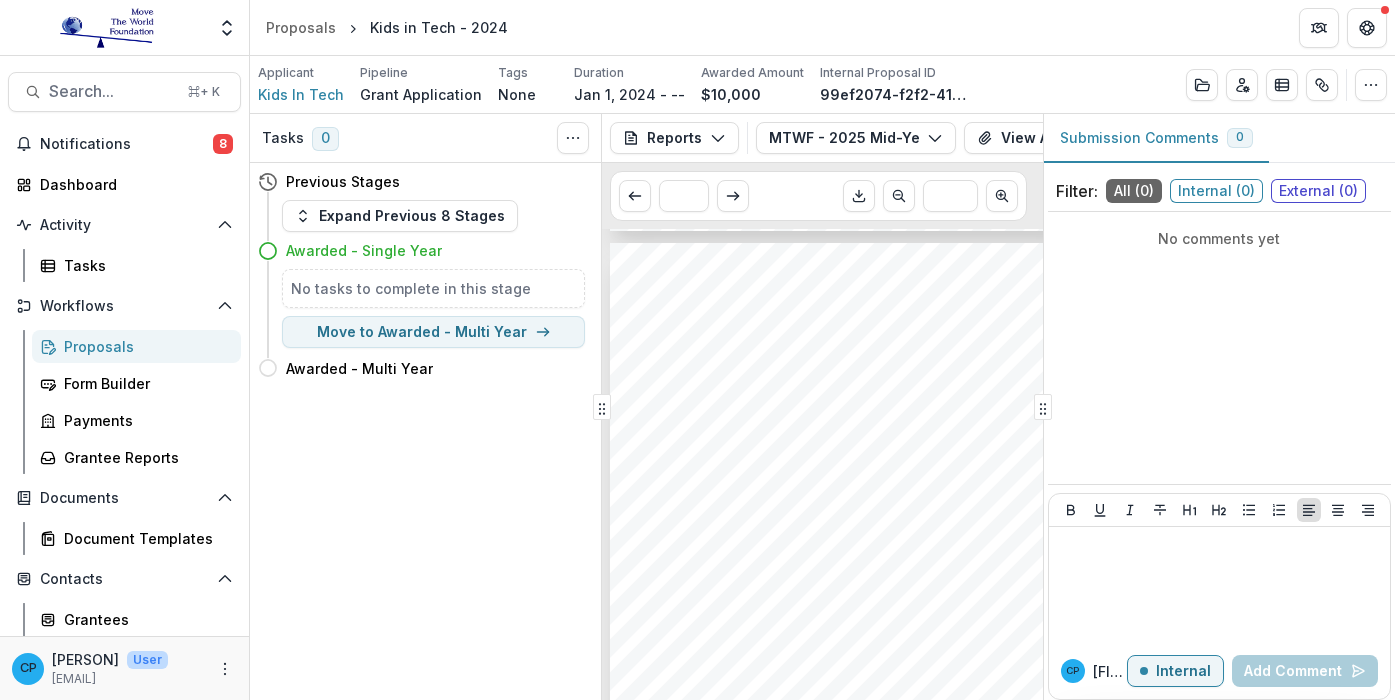 scroll, scrollTop: 1356, scrollLeft: 0, axis: vertical 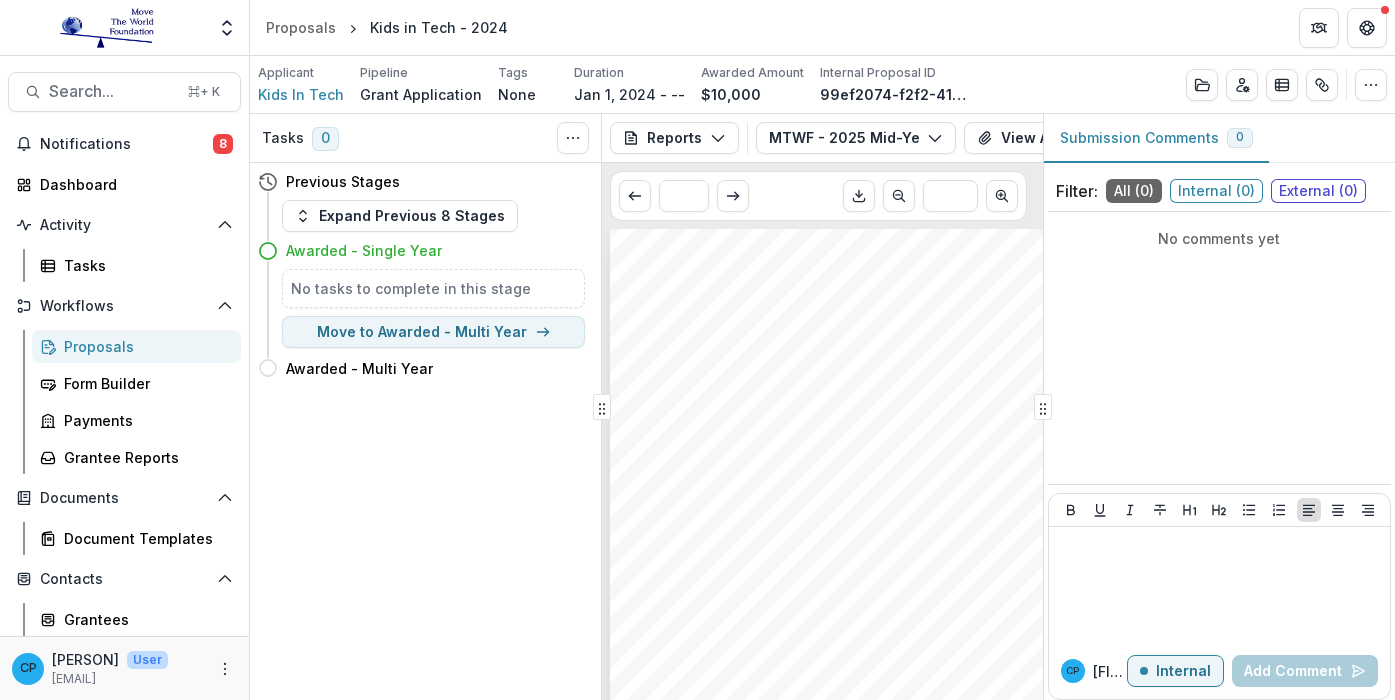 click on "outcomes of their learning and would be a compelling time for a site visit. We would be happy to" at bounding box center [838, 459] 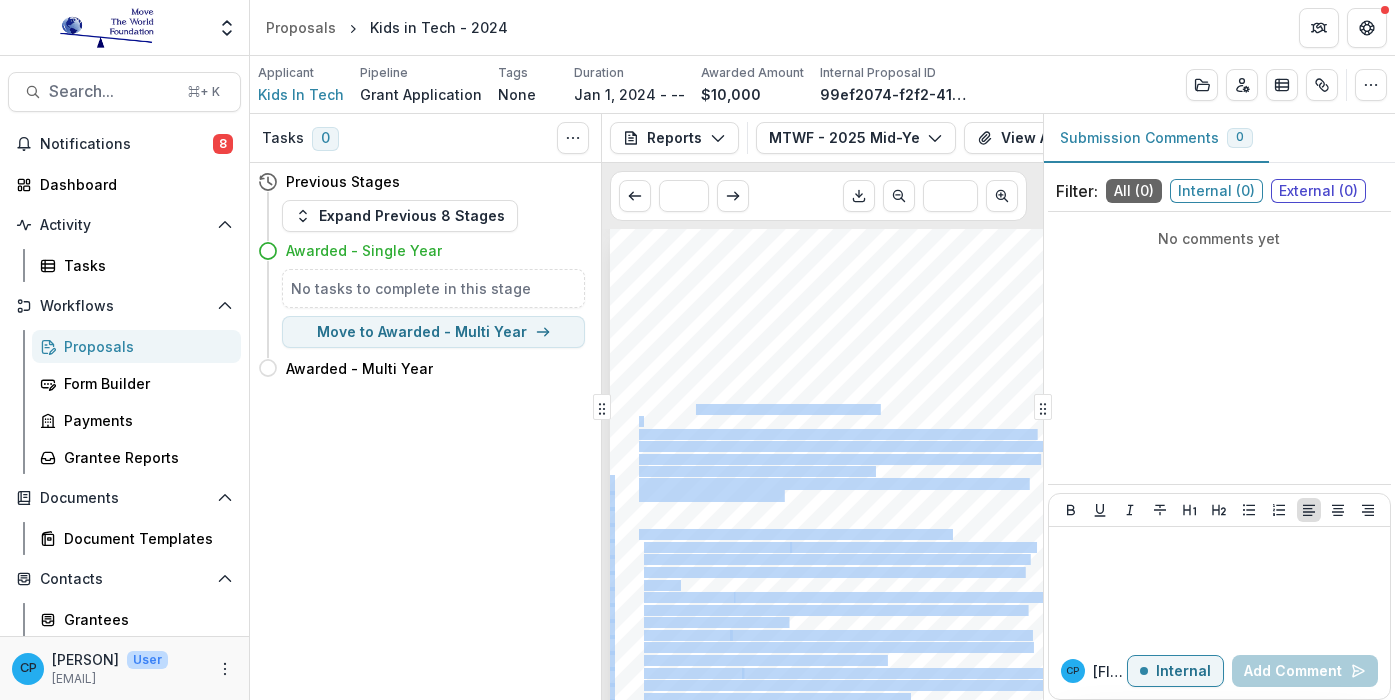 drag, startPoint x: 895, startPoint y: 476, endPoint x: 695, endPoint y: 416, distance: 208.80614 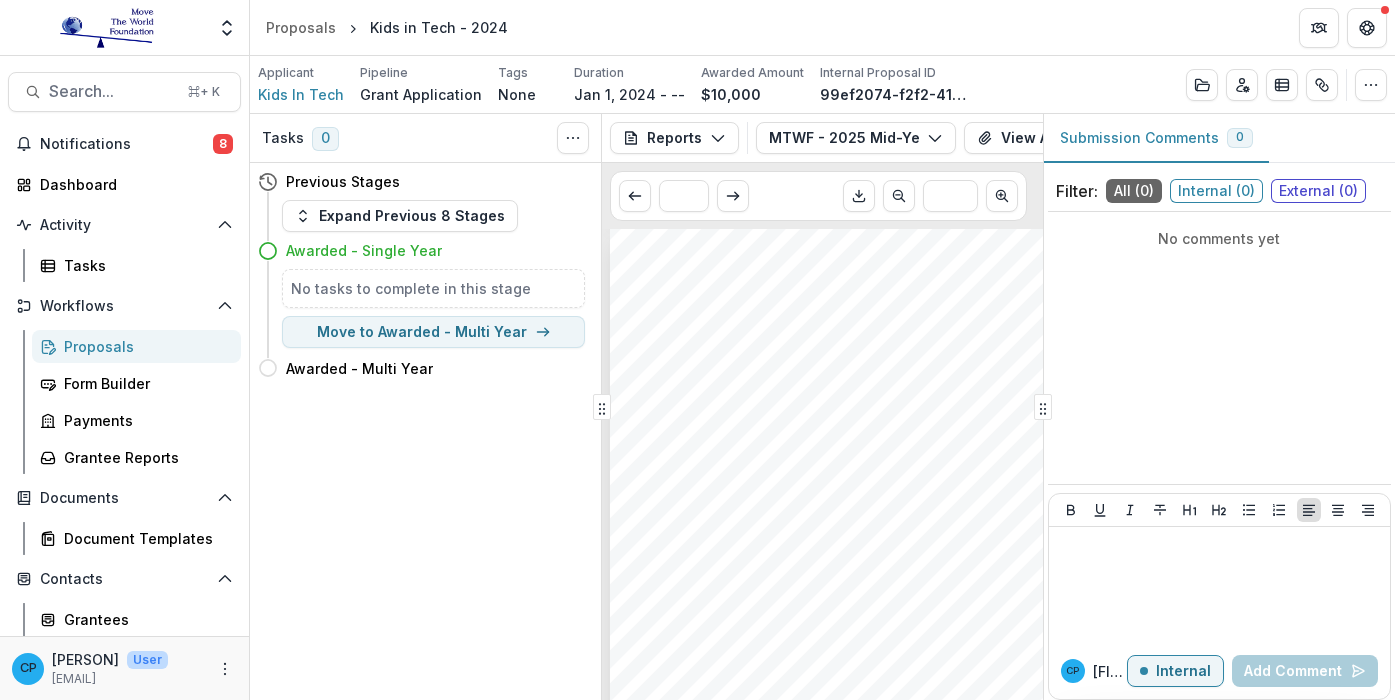 click on "commitment to equipping students with future-ready skills" at bounding box center (758, 409) 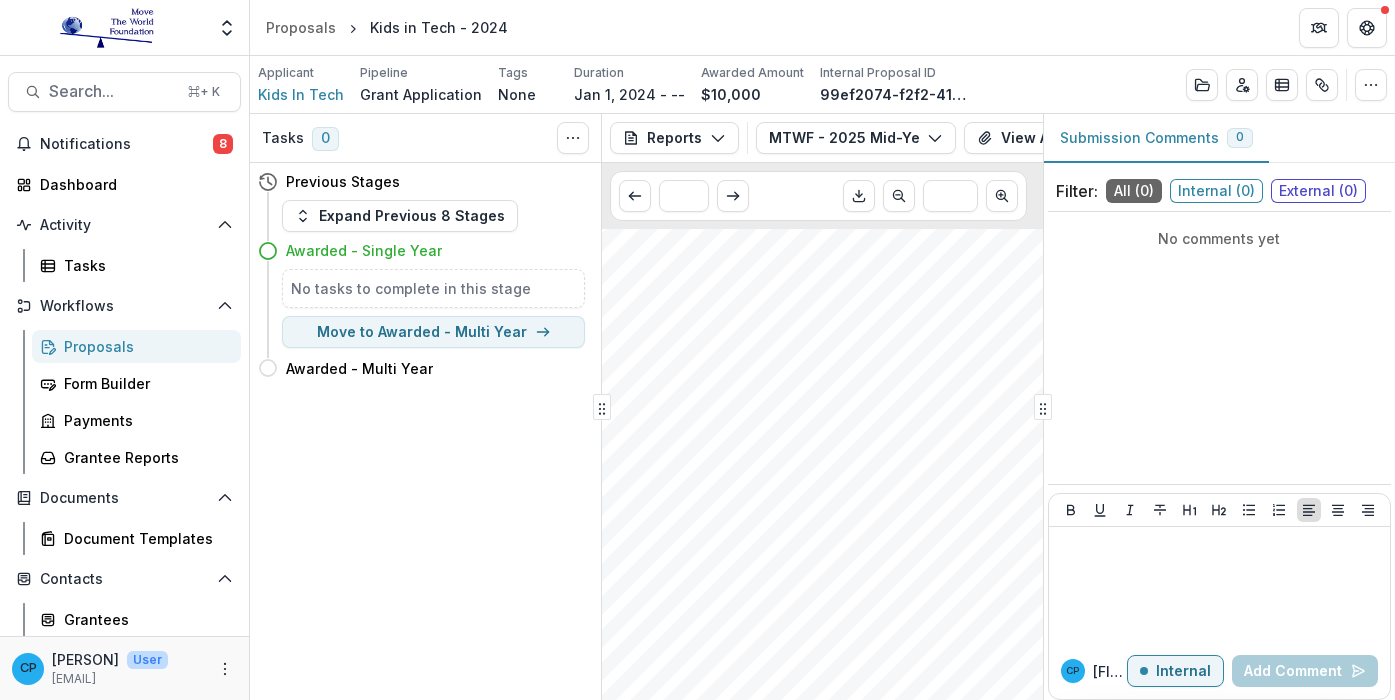 scroll, scrollTop: 1366, scrollLeft: 24, axis: both 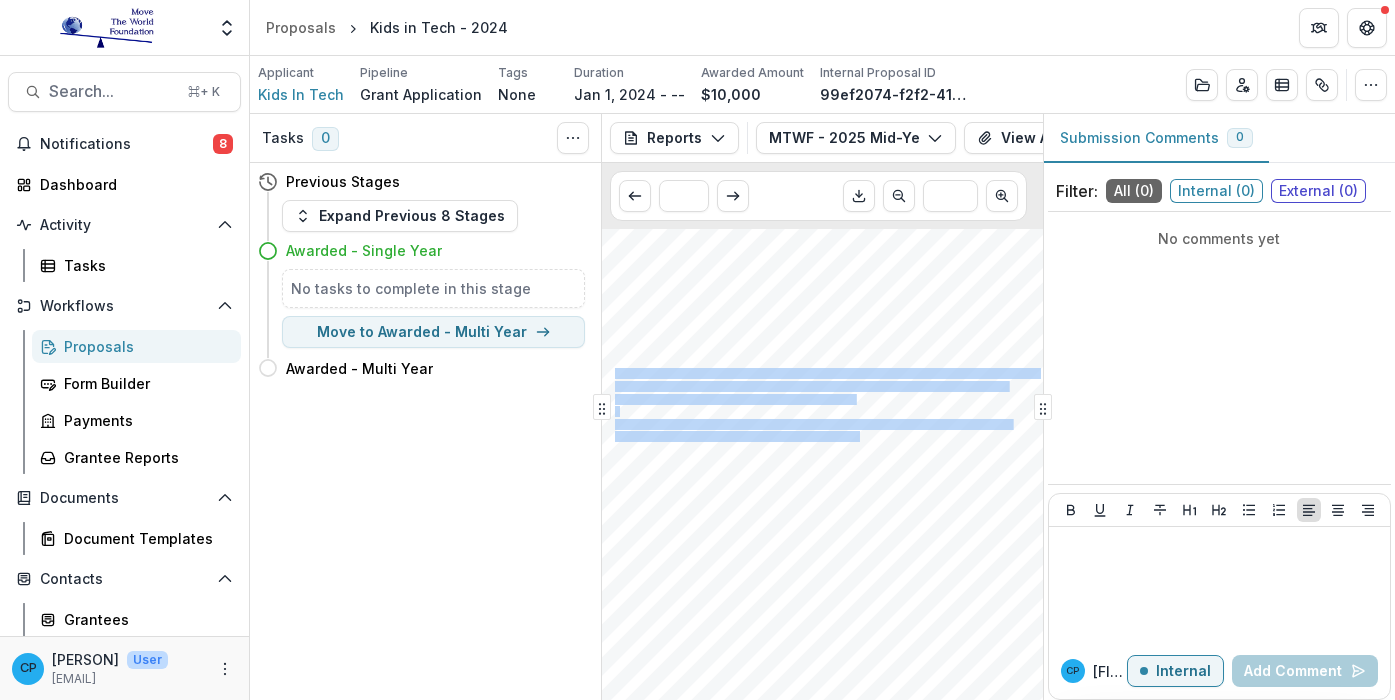 drag, startPoint x: 616, startPoint y: 377, endPoint x: 860, endPoint y: 437, distance: 251.26878 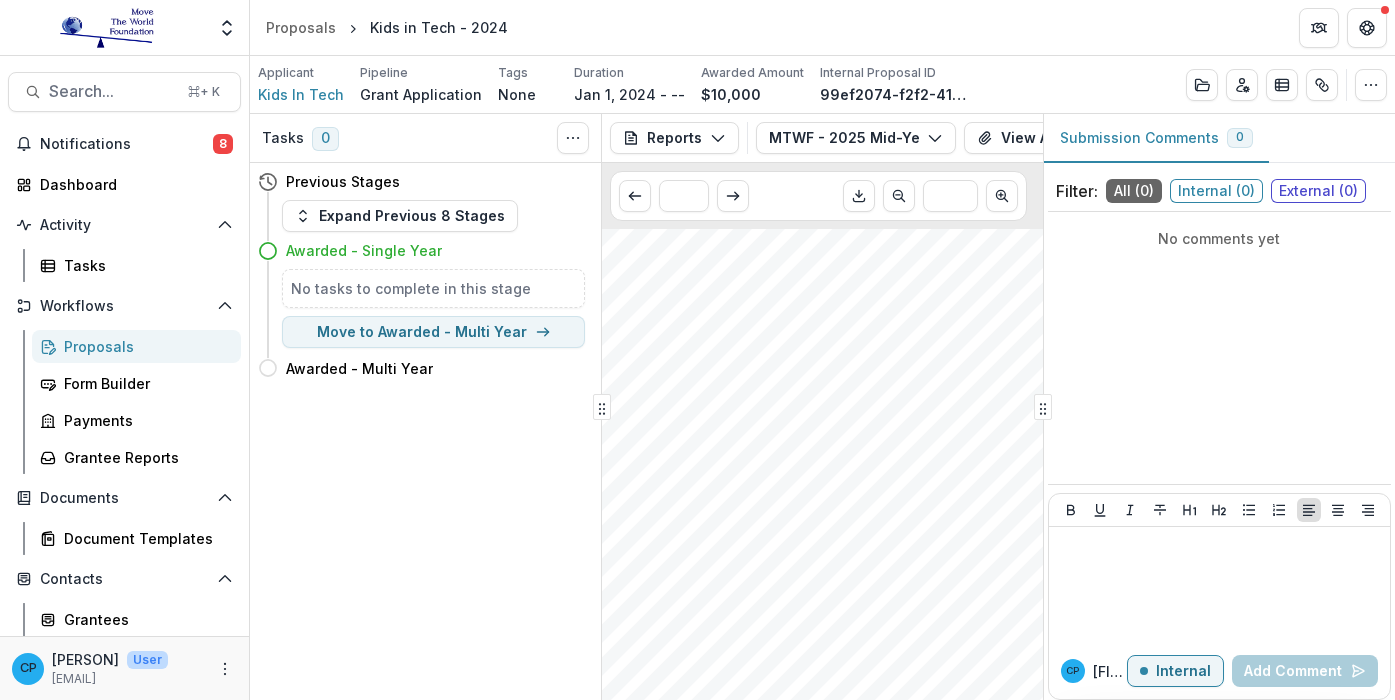 click on "Notifications [NUMBER] Dashboard Activity Tasks Workflows Proposals Form Builder Payments Grantee Reports Documents Document Templates Contacts Grantees Communications Data & Reporting Dashboard Data Report" at bounding box center [124, 459] 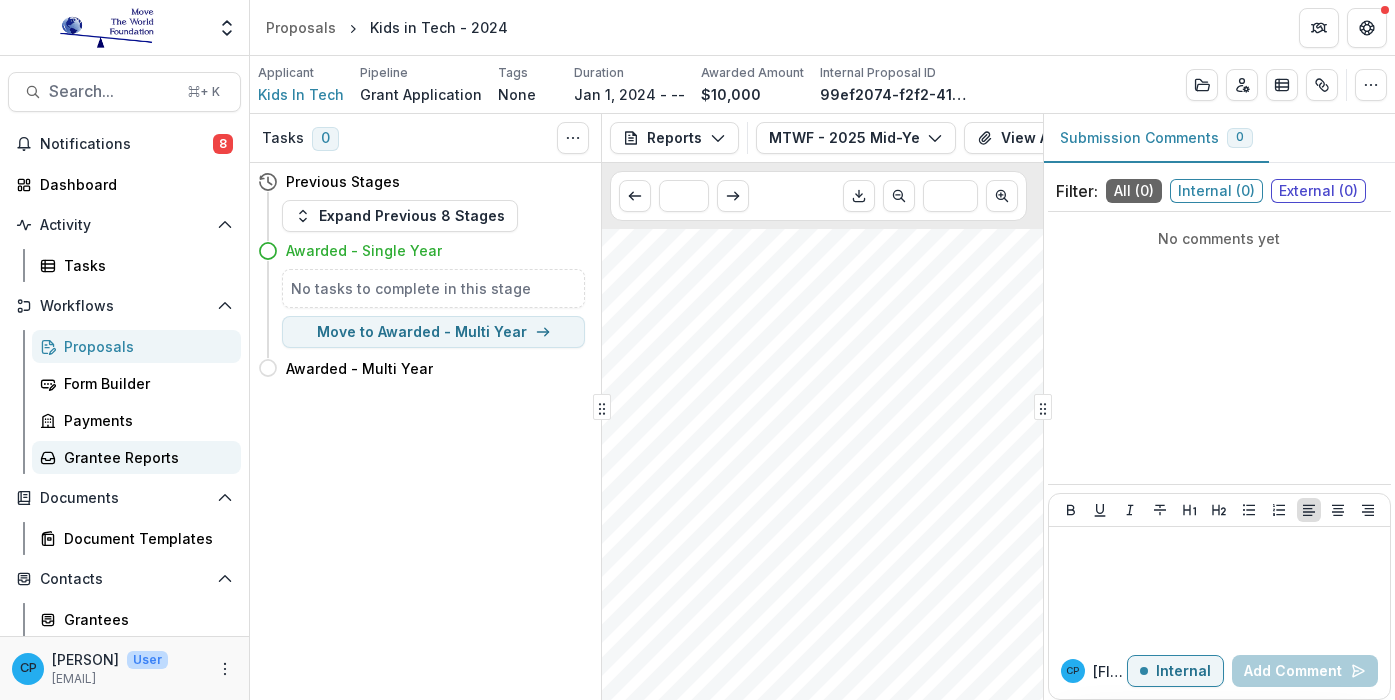 click on "Grantee Reports" at bounding box center [144, 457] 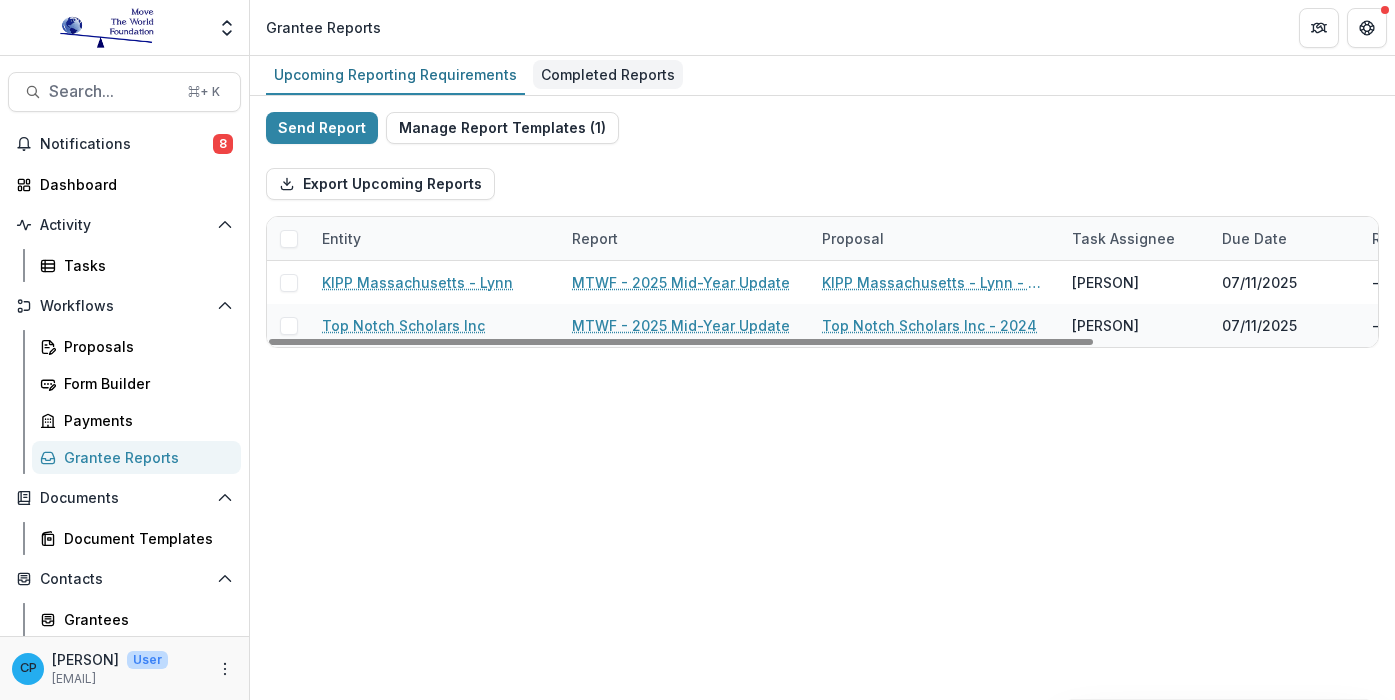 click on "Completed Reports" at bounding box center (608, 74) 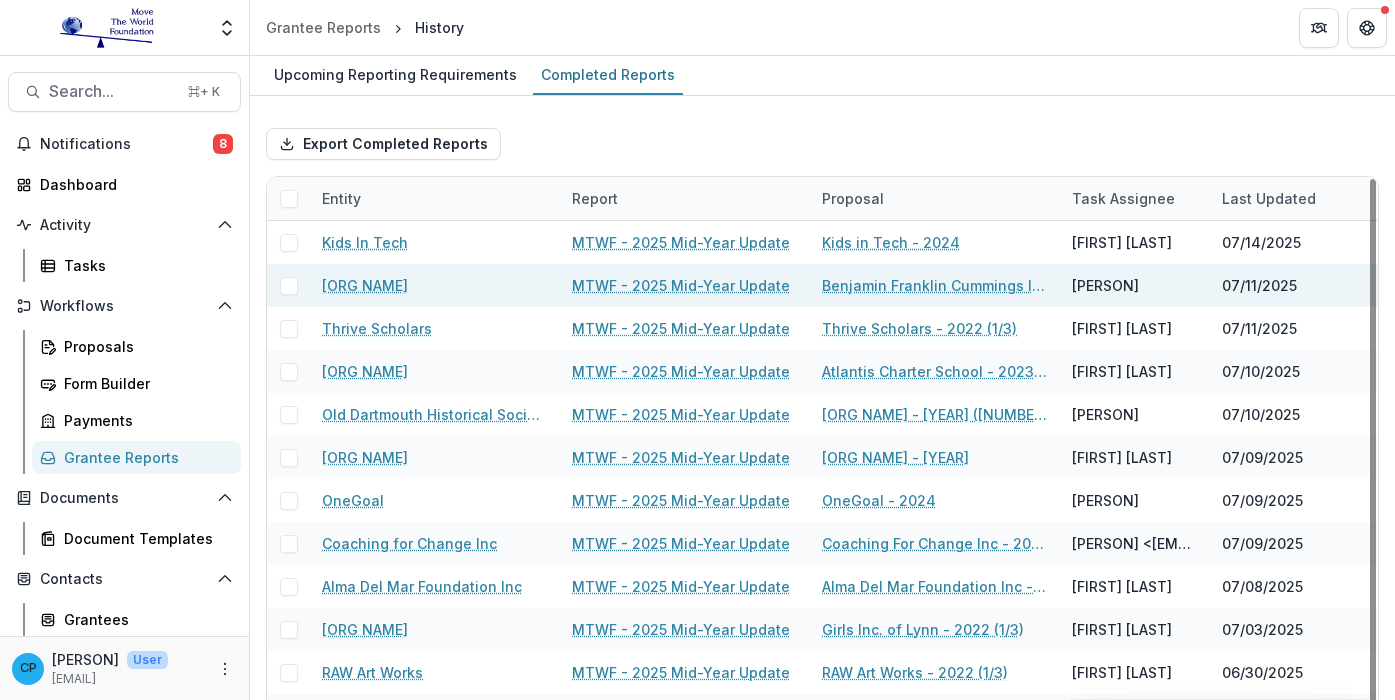 click on "MTWF - 2025 Mid-Year Update" at bounding box center [685, 285] 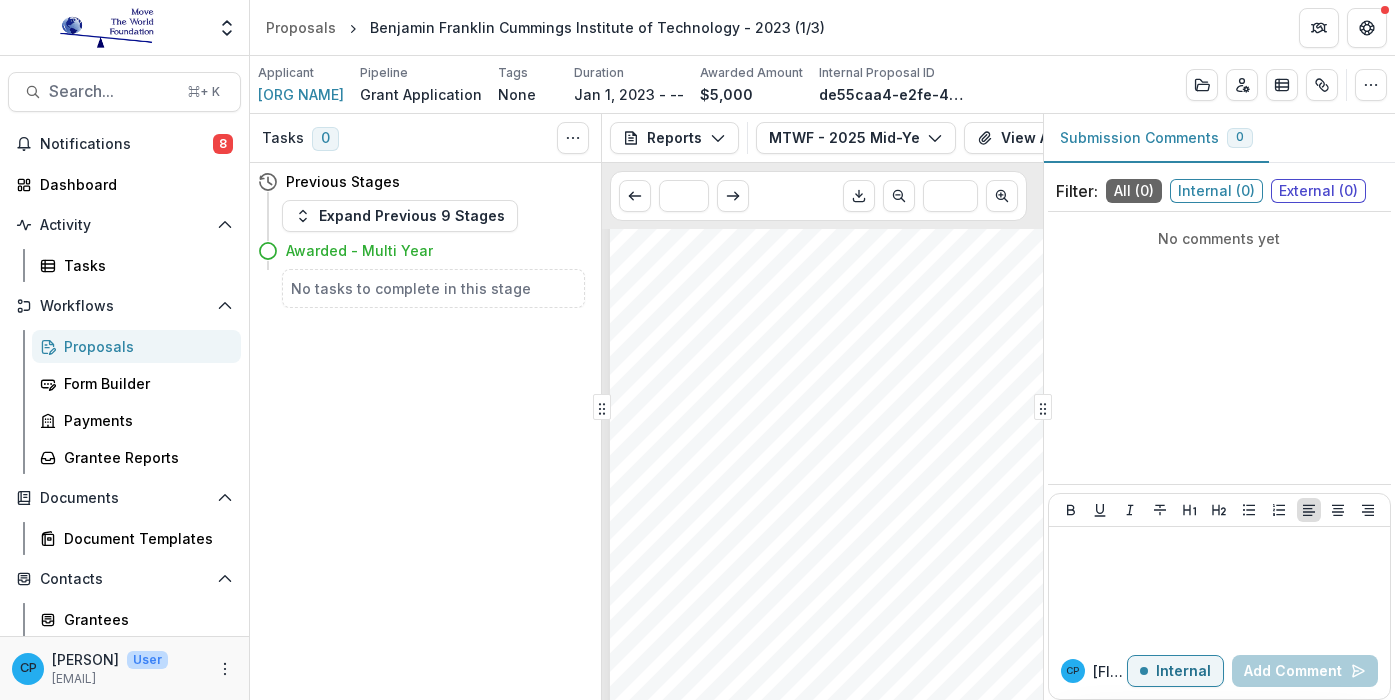 scroll, scrollTop: 752, scrollLeft: 0, axis: vertical 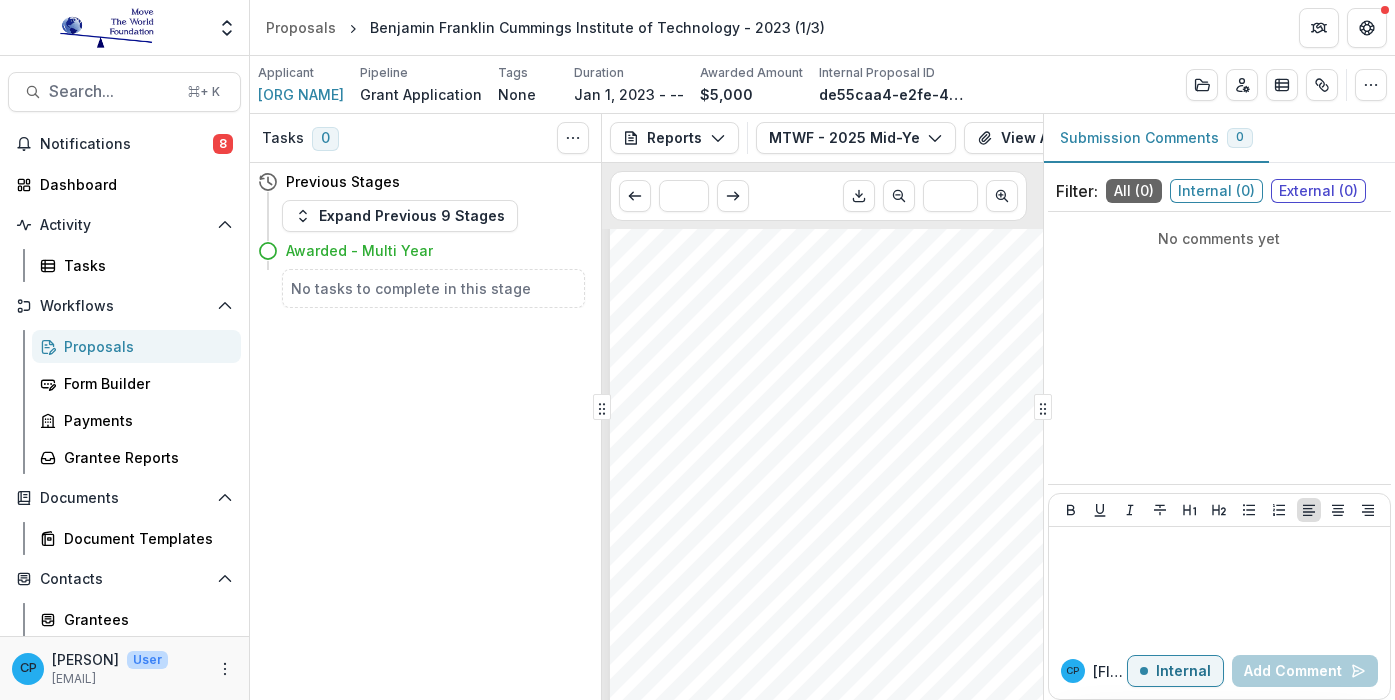 click on "as well as a preview of our brand new facilities. Please let me know if you would like to RSVP for" at bounding box center [840, 577] 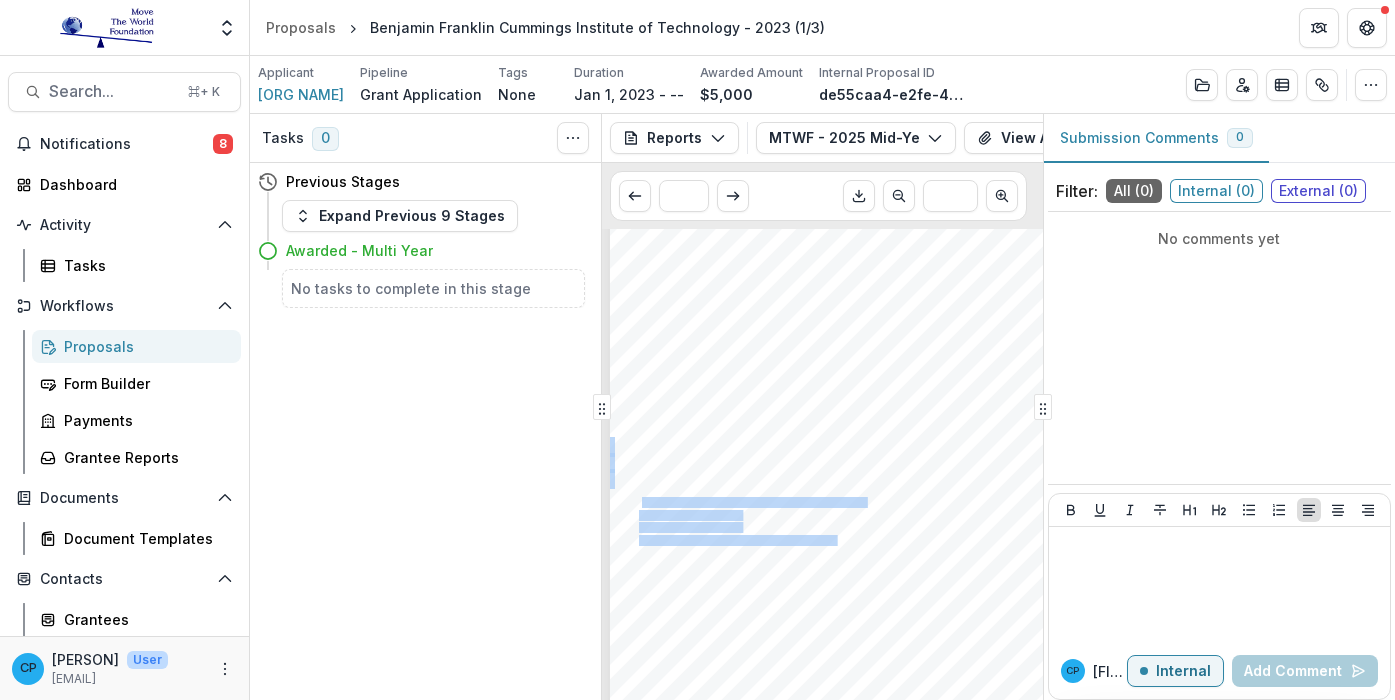 drag, startPoint x: 645, startPoint y: 503, endPoint x: 828, endPoint y: 547, distance: 188.2153 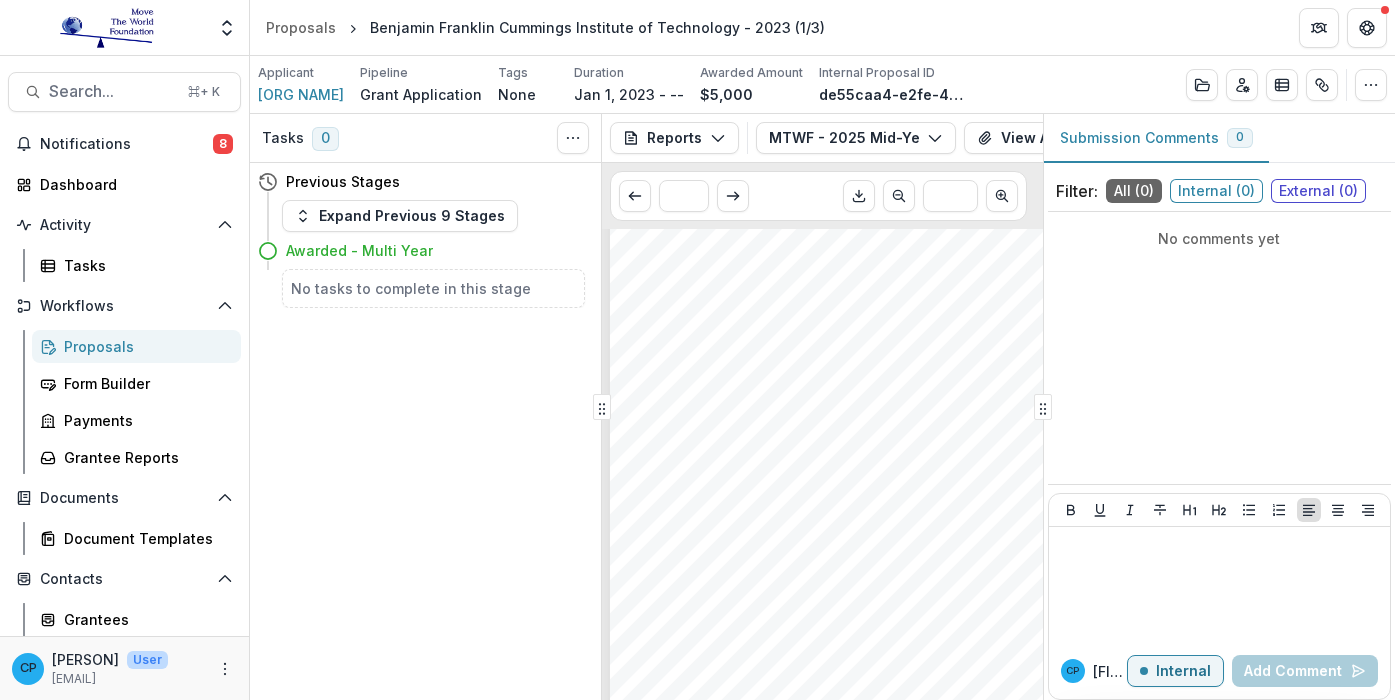 click on "[DAY], [MONTH] [NUMBER], [YEAR] | [TIME] - [TIME]" at bounding box center (752, 540) 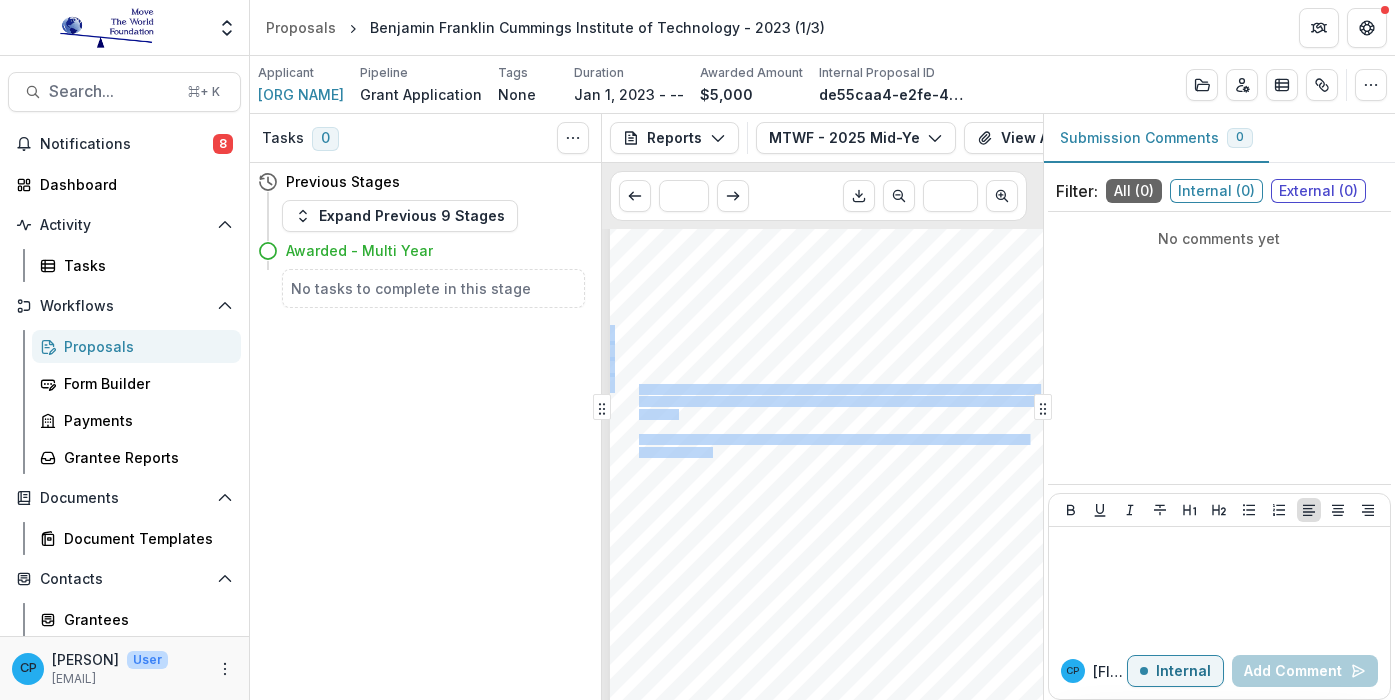 drag, startPoint x: 707, startPoint y: 450, endPoint x: 641, endPoint y: 389, distance: 89.87213 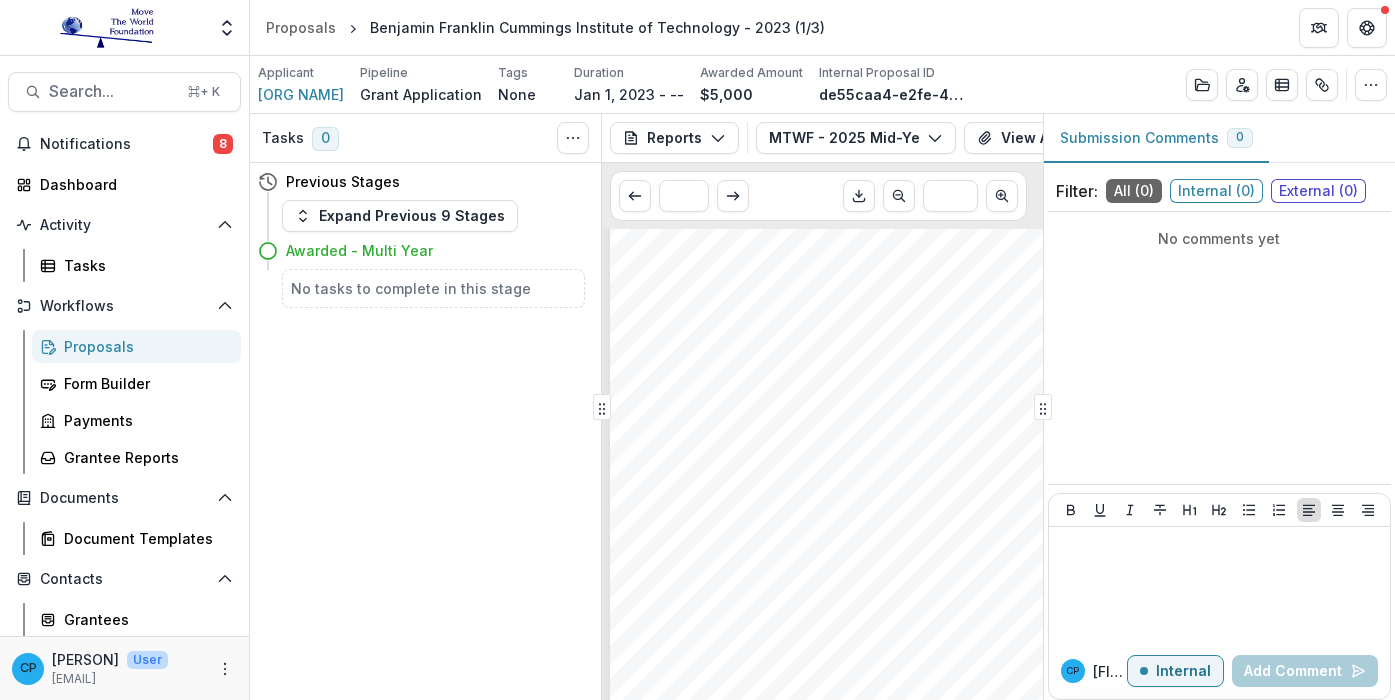 click on "Those tours are offered:" at bounding box center (689, 464) 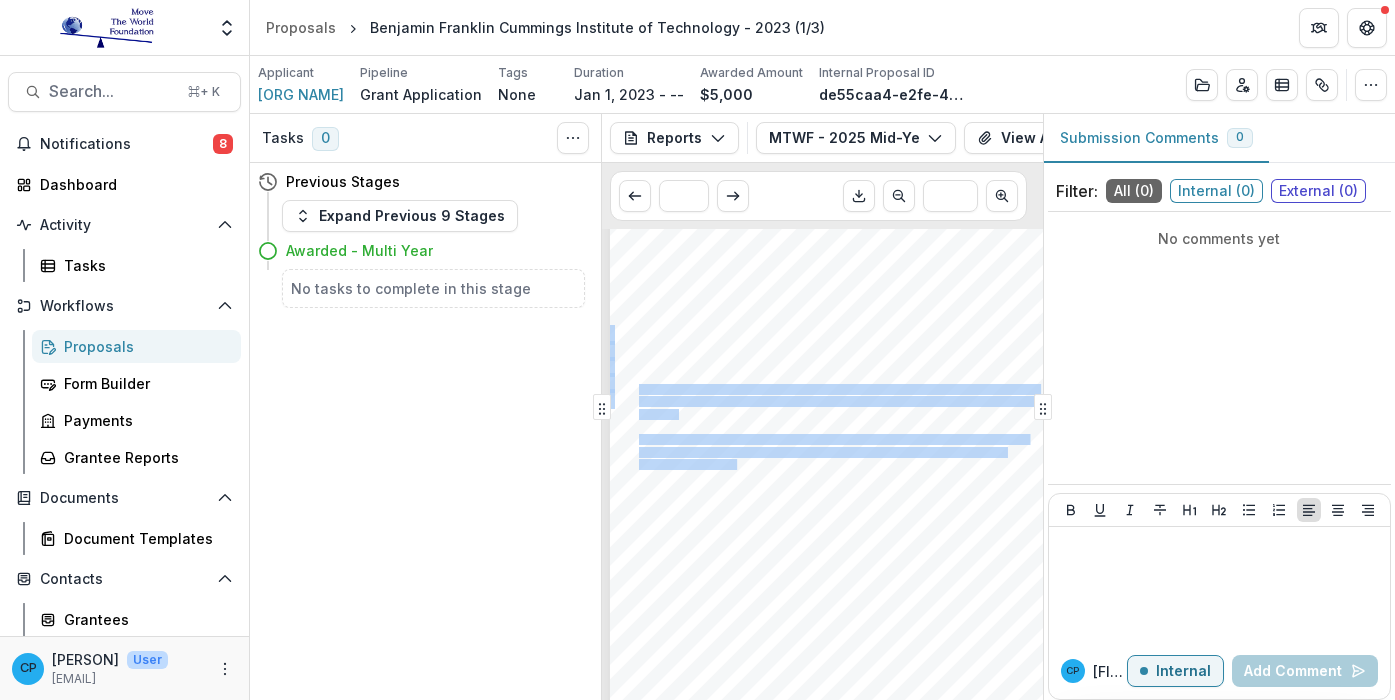 drag, startPoint x: 640, startPoint y: 391, endPoint x: 737, endPoint y: 466, distance: 122.61321 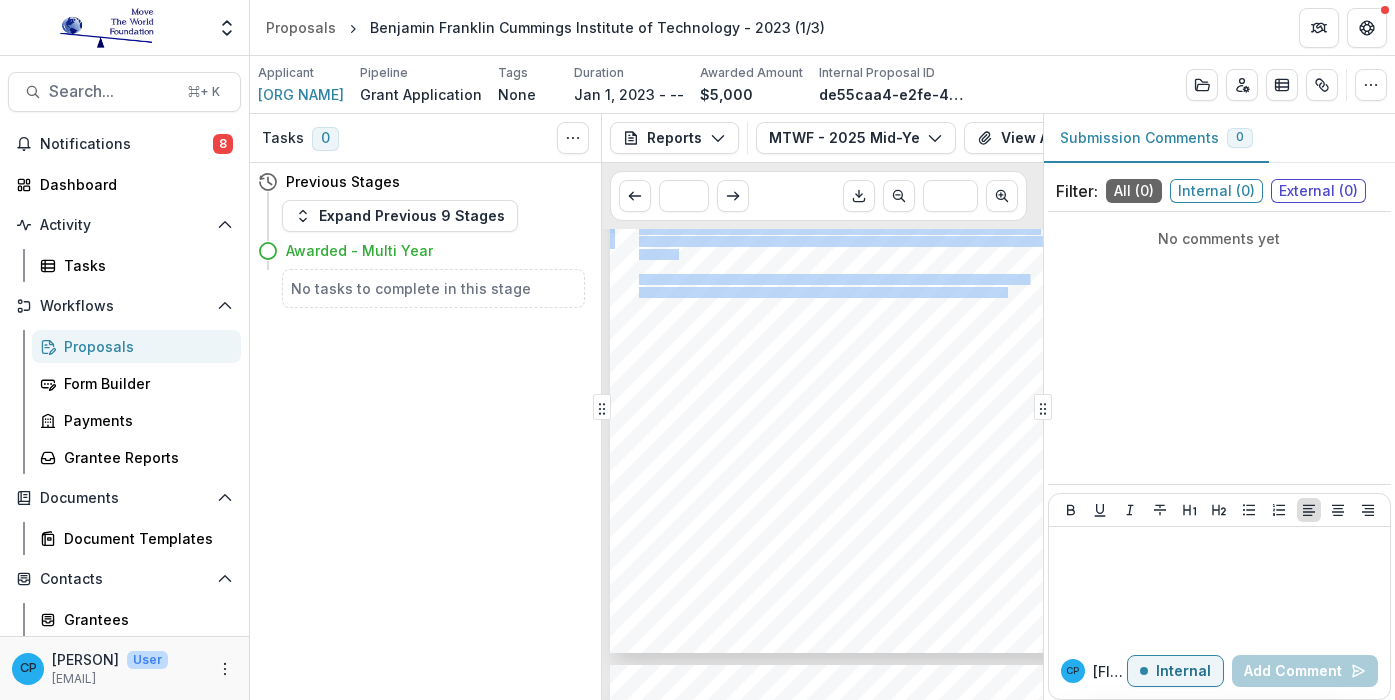 scroll, scrollTop: 900, scrollLeft: 0, axis: vertical 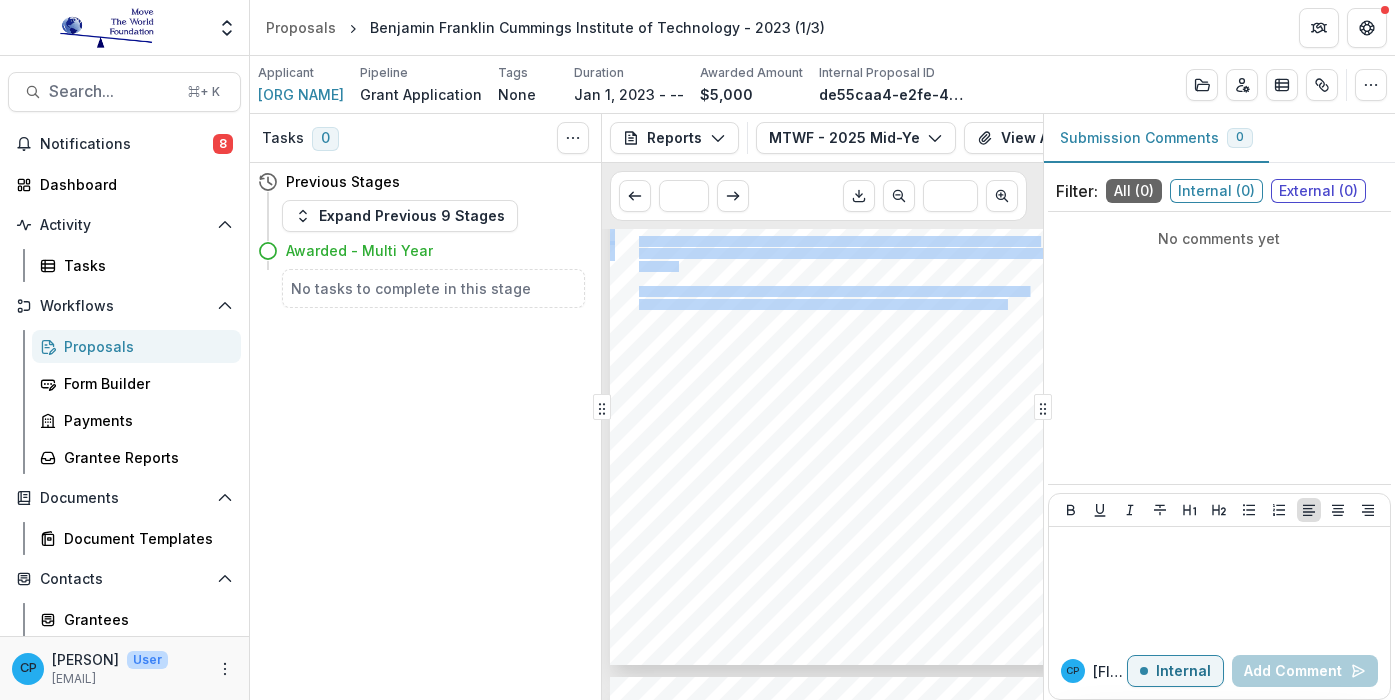 copy on "We are in the middle of our summer session and are finalizing dates for a number of events that would showcase key elements of our work. We would be happy to reach out when those are more finalized! In the meantime, we do have ongoing construction tours for our new, purpose-built campus in [LOCATION]. The anticipated move date is [MONTH] [YEAR] and the building is nearly completed." 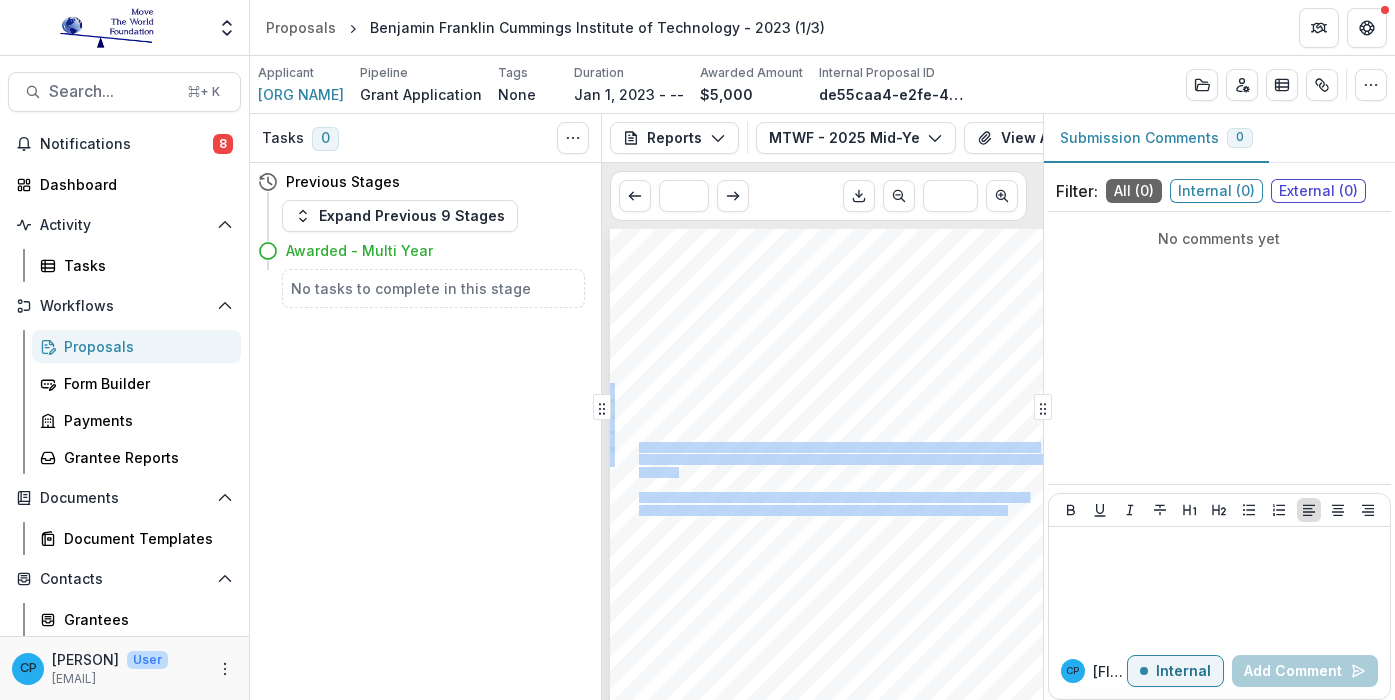 scroll, scrollTop: 796, scrollLeft: 0, axis: vertical 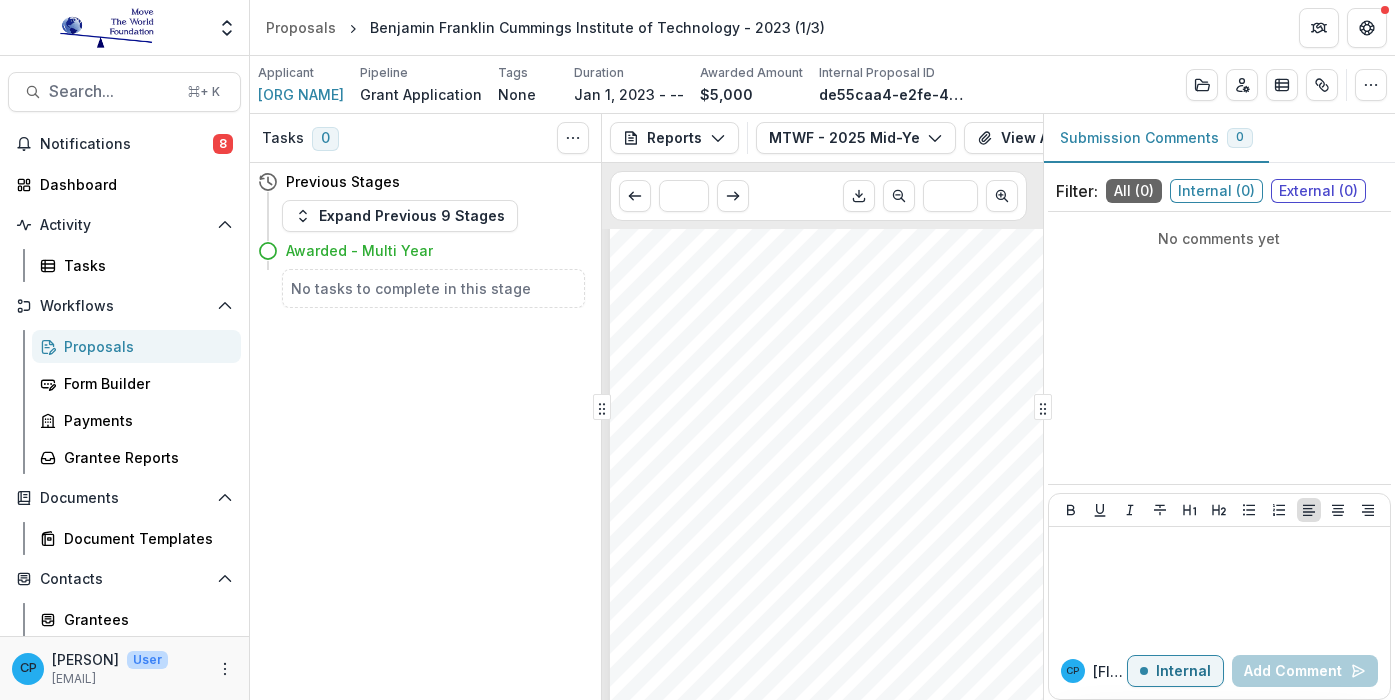 click on "[DAY], [MONTH] [NUMBER], [YEAR] | [TIME] - [TIME]" at bounding box center [752, 496] 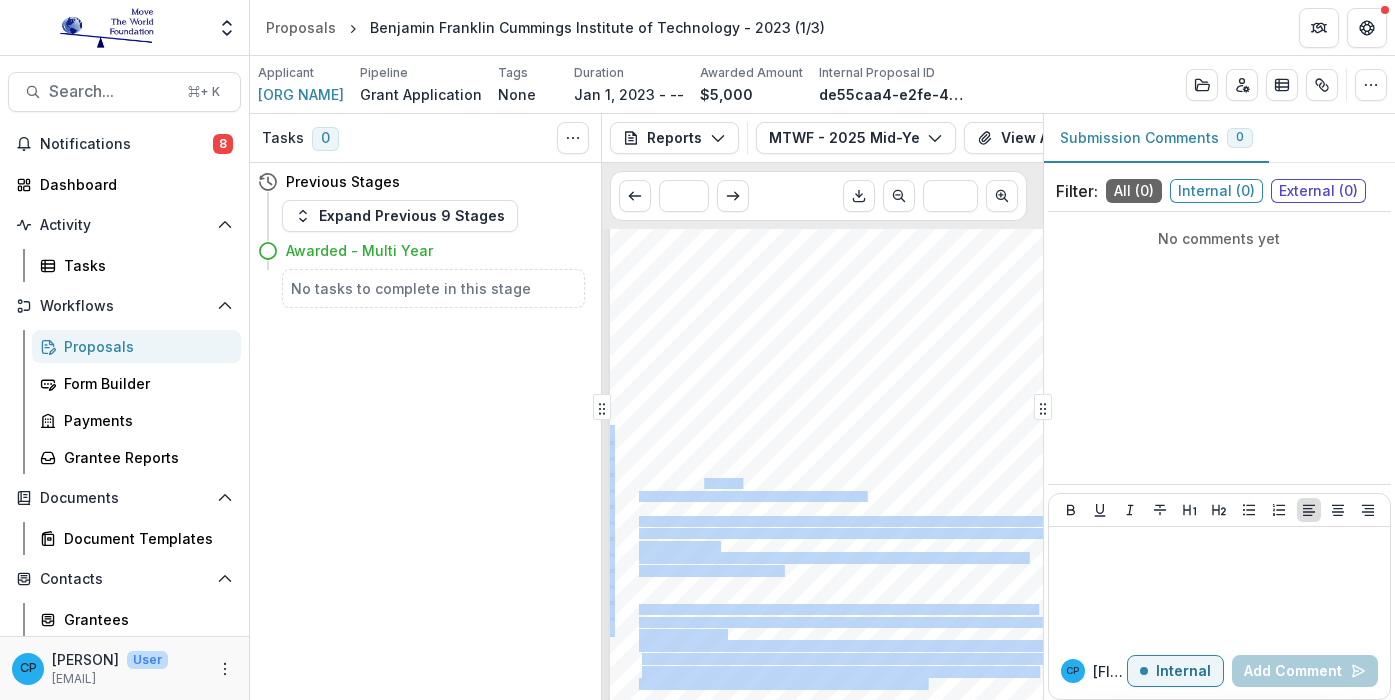 drag, startPoint x: 843, startPoint y: 498, endPoint x: 702, endPoint y: 482, distance: 141.90489 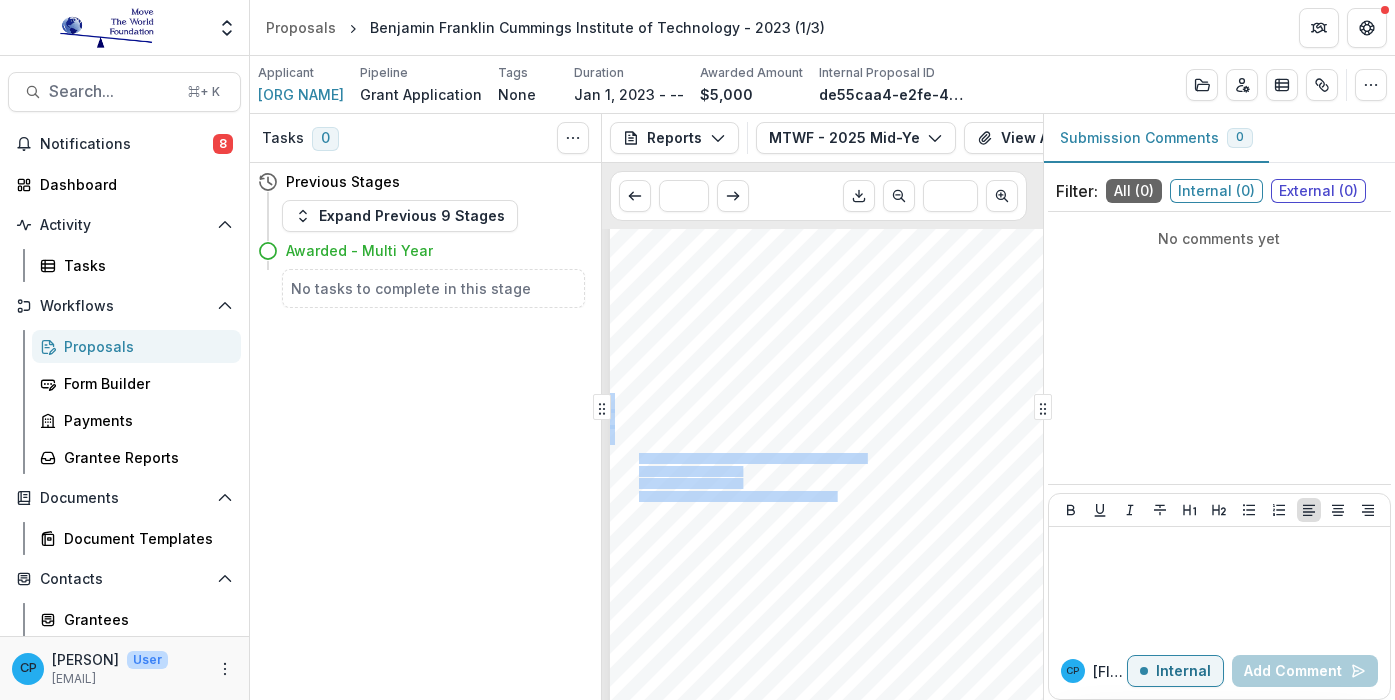 drag, startPoint x: 639, startPoint y: 461, endPoint x: 830, endPoint y: 496, distance: 194.18033 